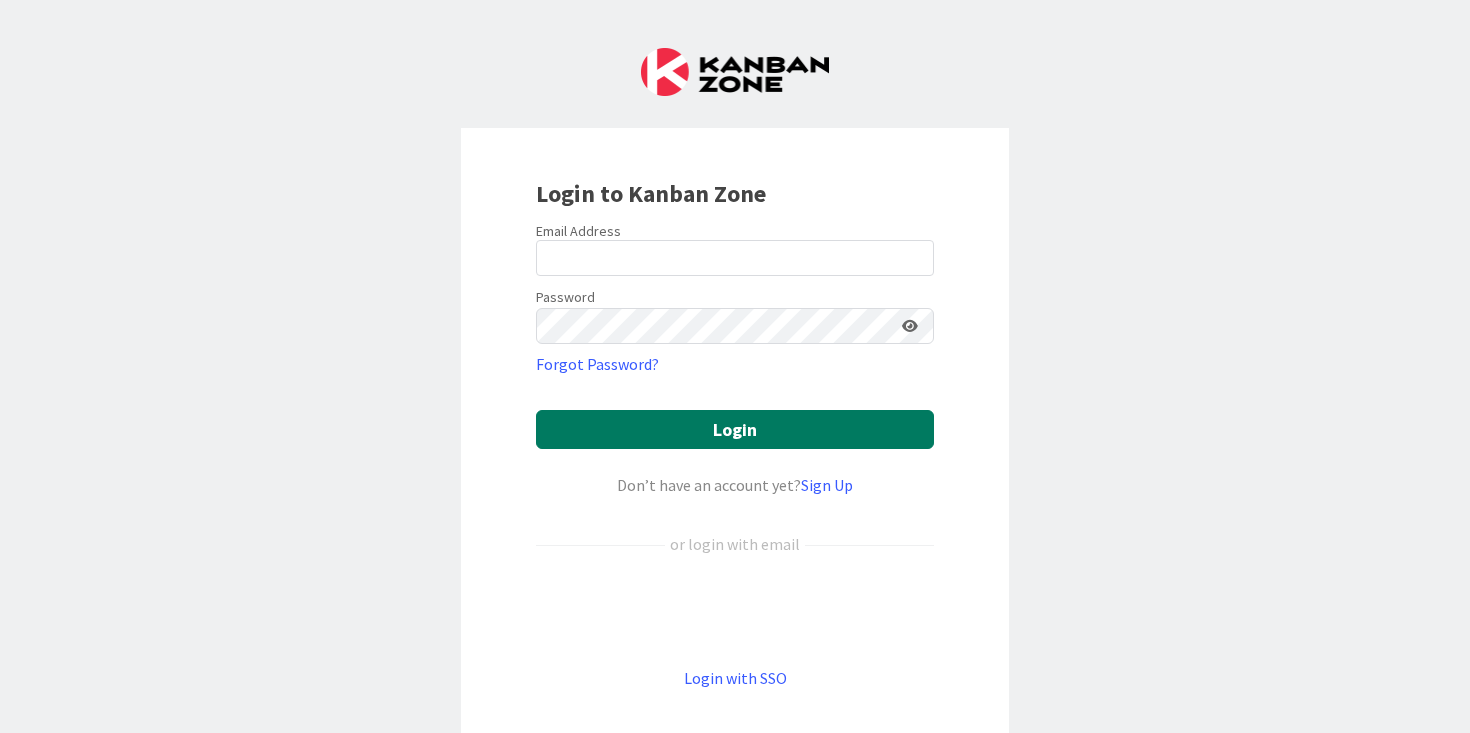 scroll, scrollTop: 0, scrollLeft: 0, axis: both 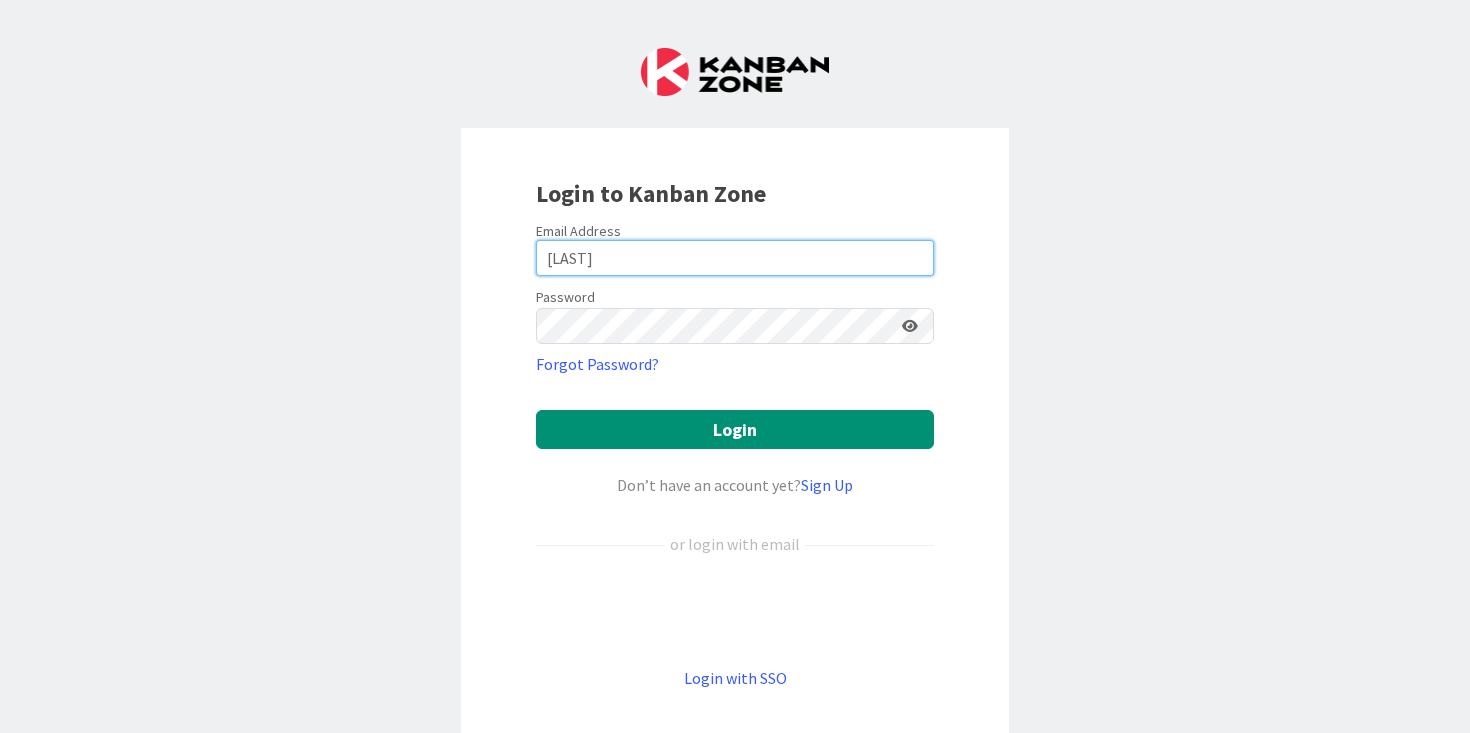 click on "Georgopoulos" at bounding box center (735, 258) 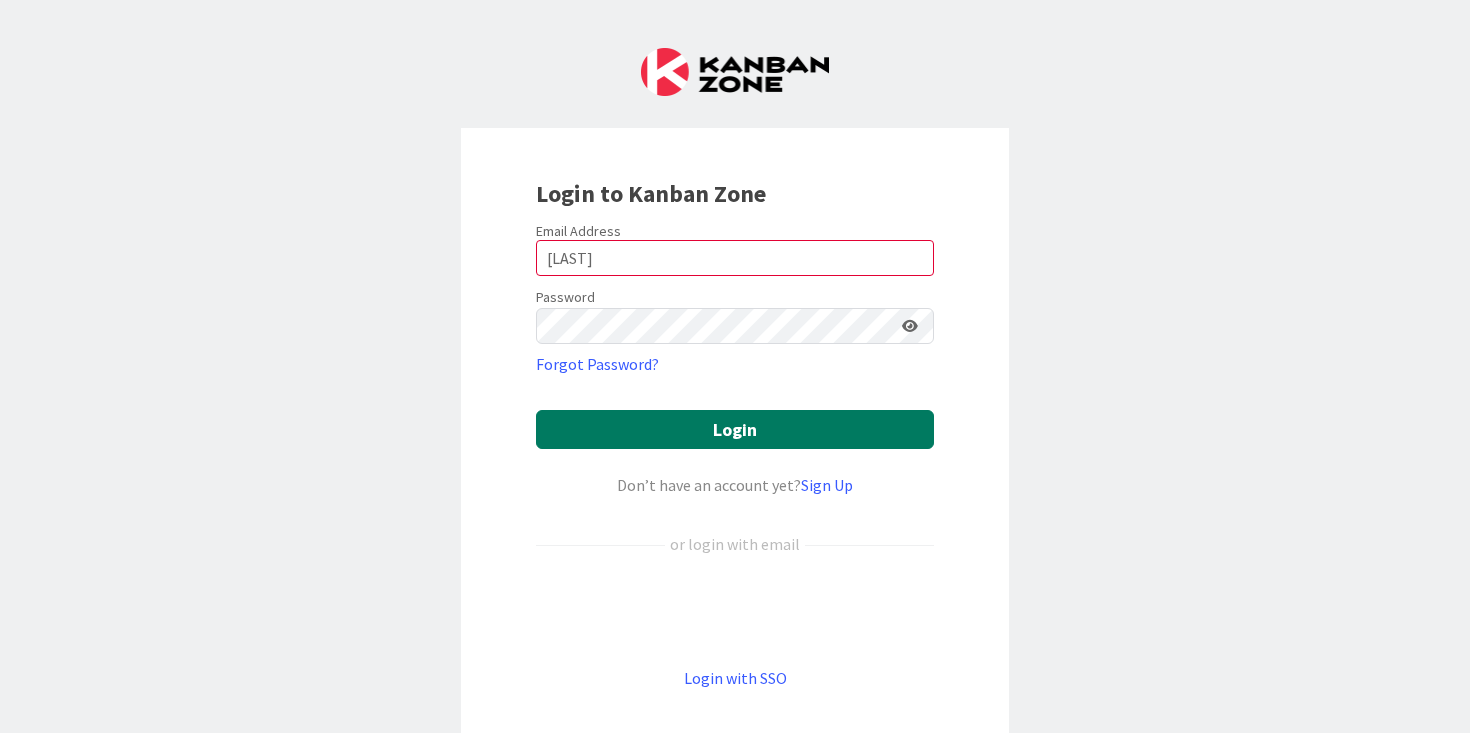 click on "Login" at bounding box center (735, 429) 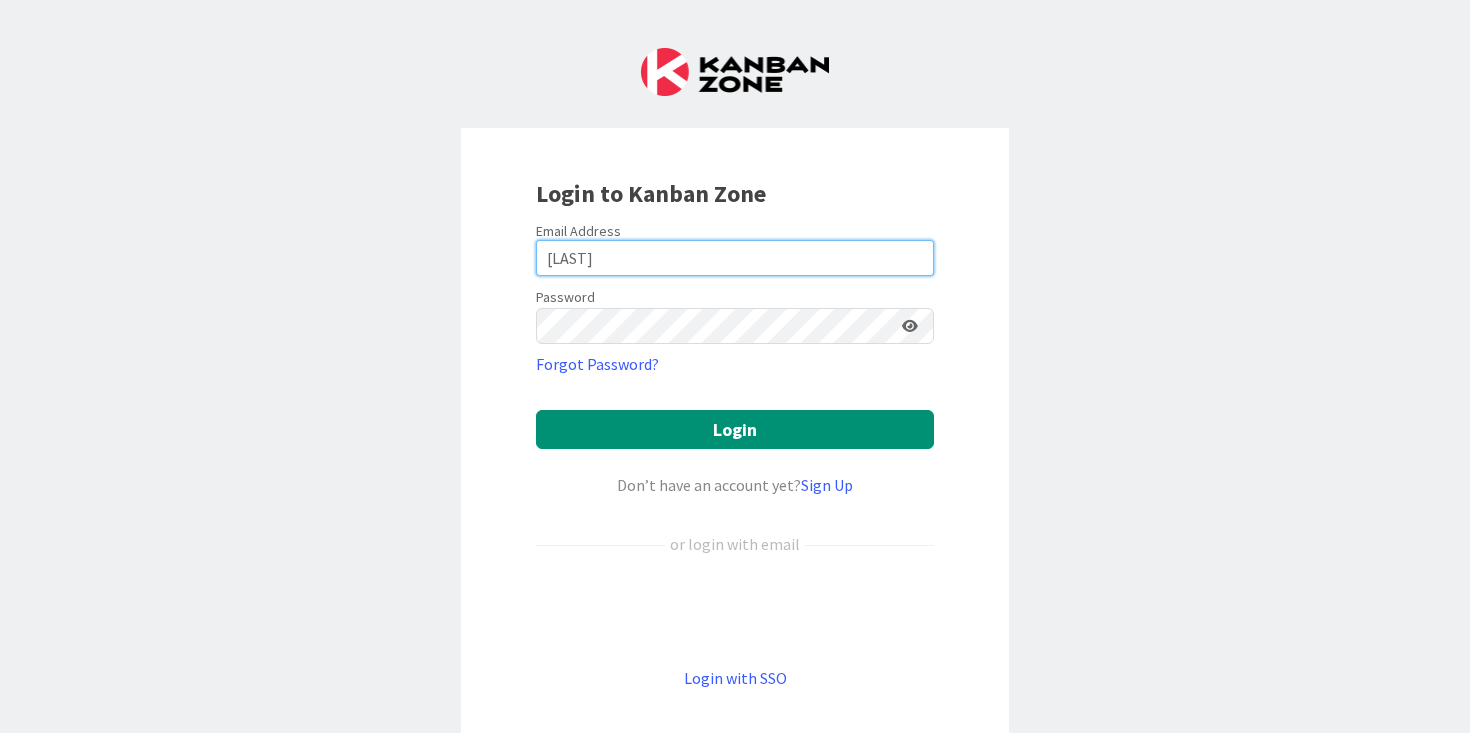 click on "Georgopoulos" at bounding box center (735, 258) 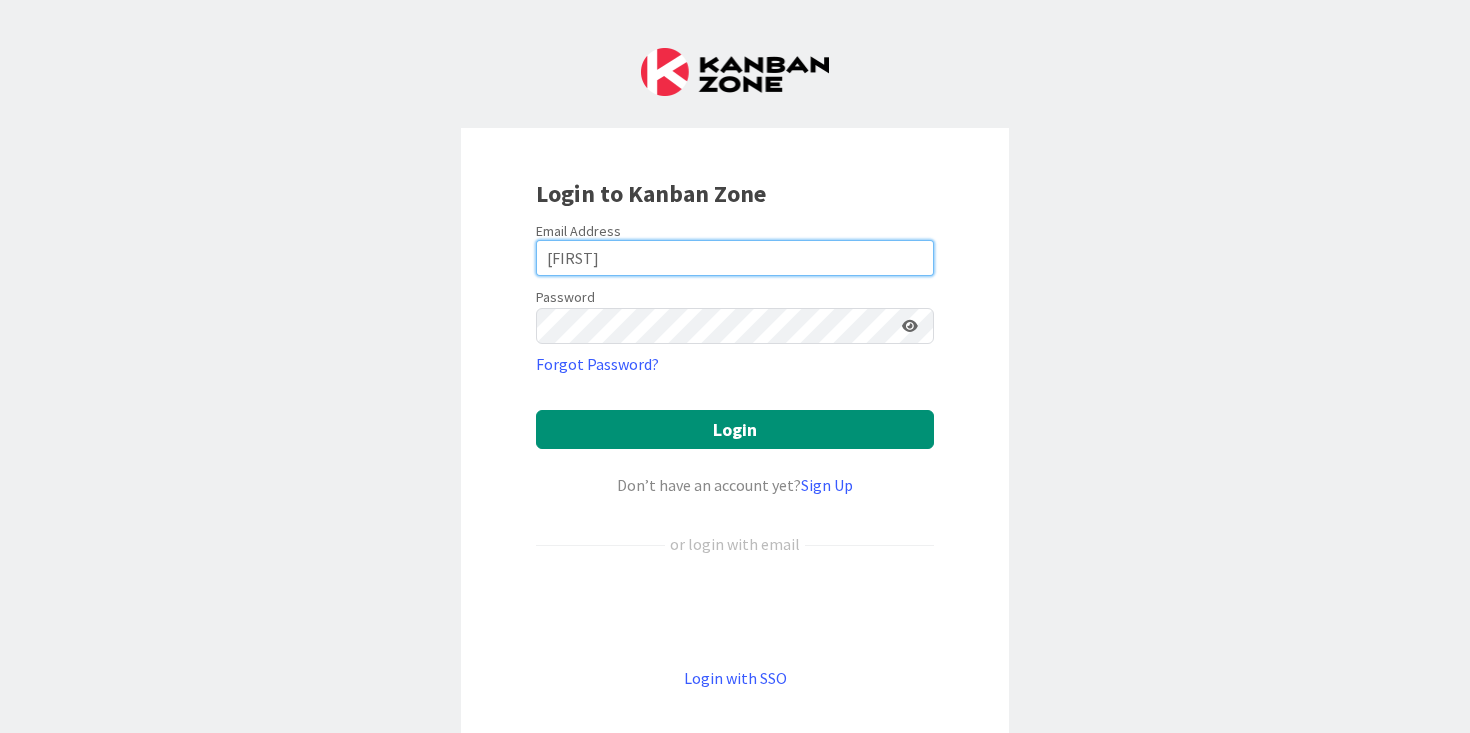 type on "devyn.georgopoulos@knoxschools.org" 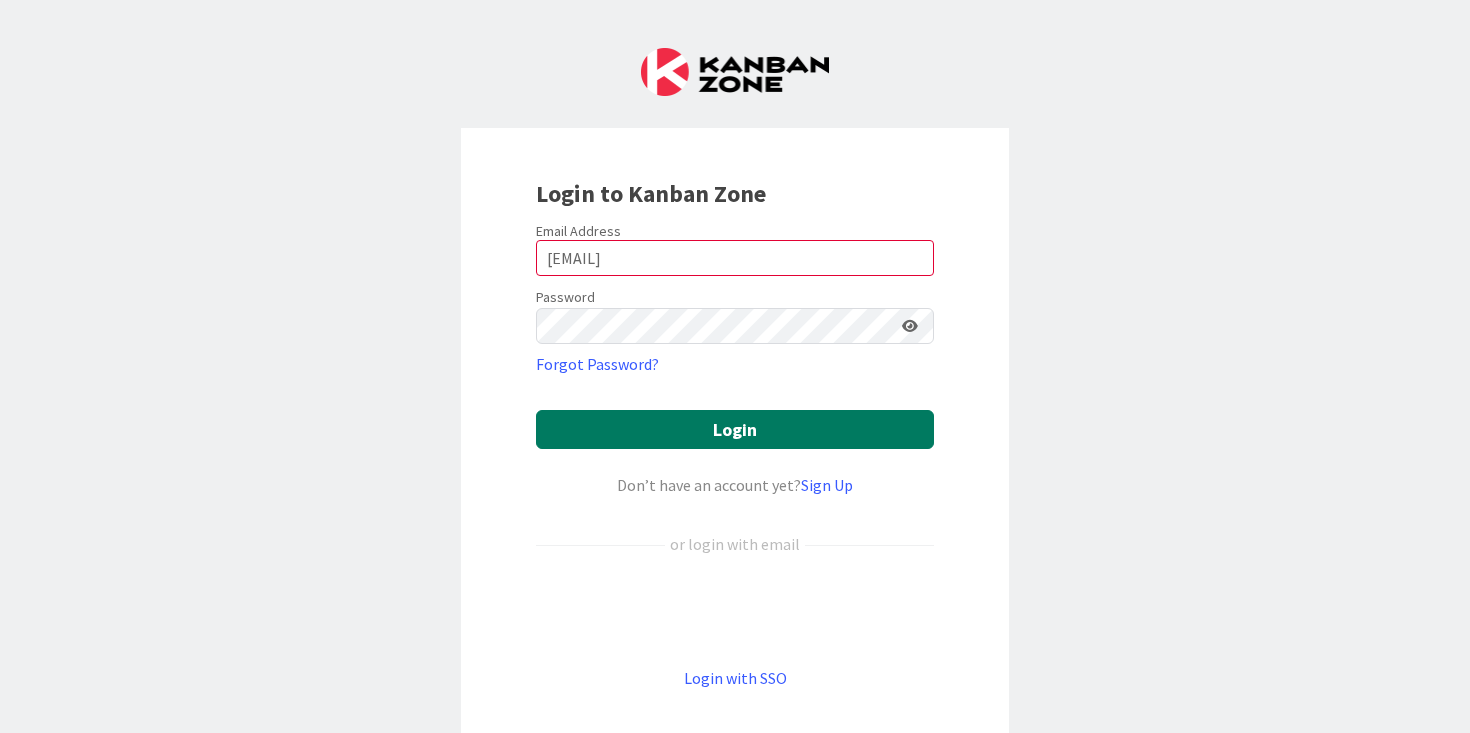 click on "Login" at bounding box center [735, 429] 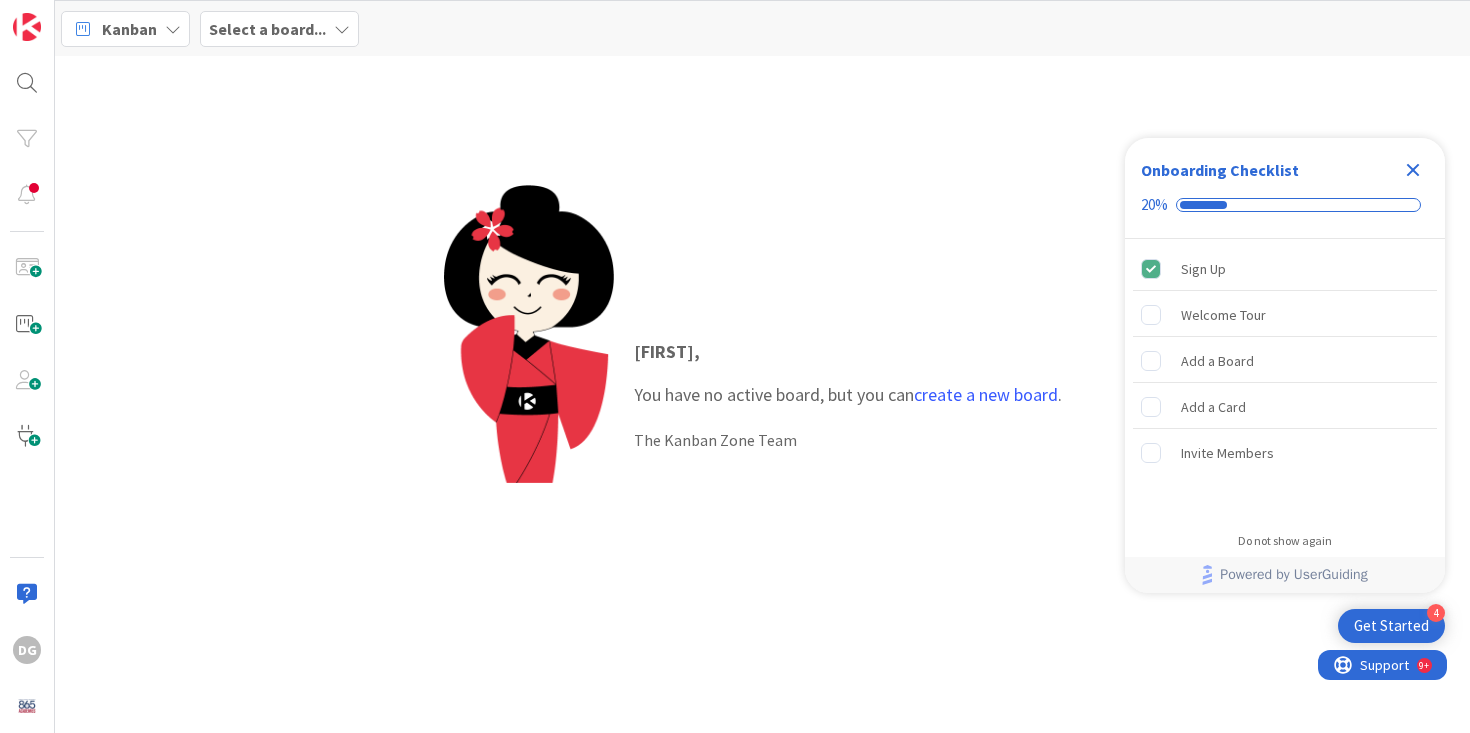 scroll, scrollTop: 0, scrollLeft: 0, axis: both 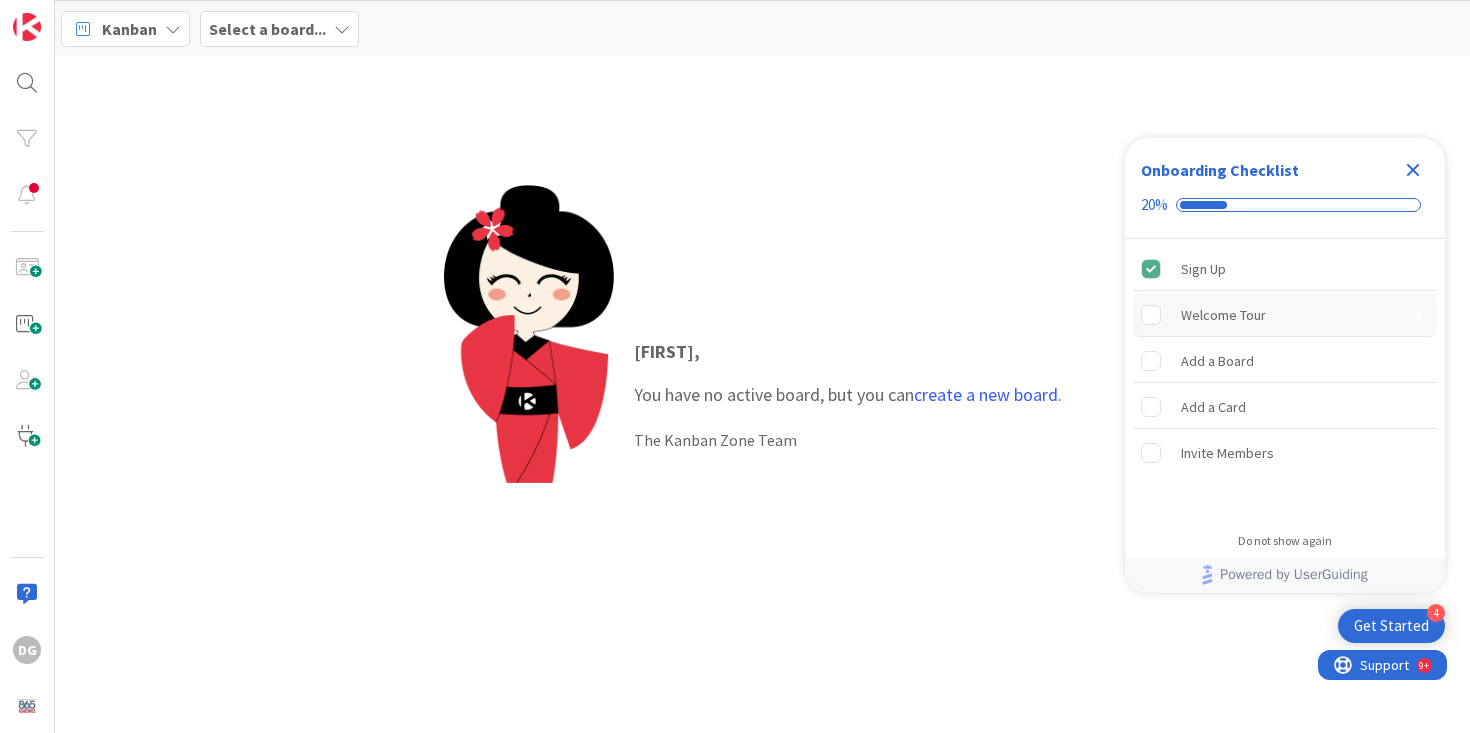 click at bounding box center (1161, 315) 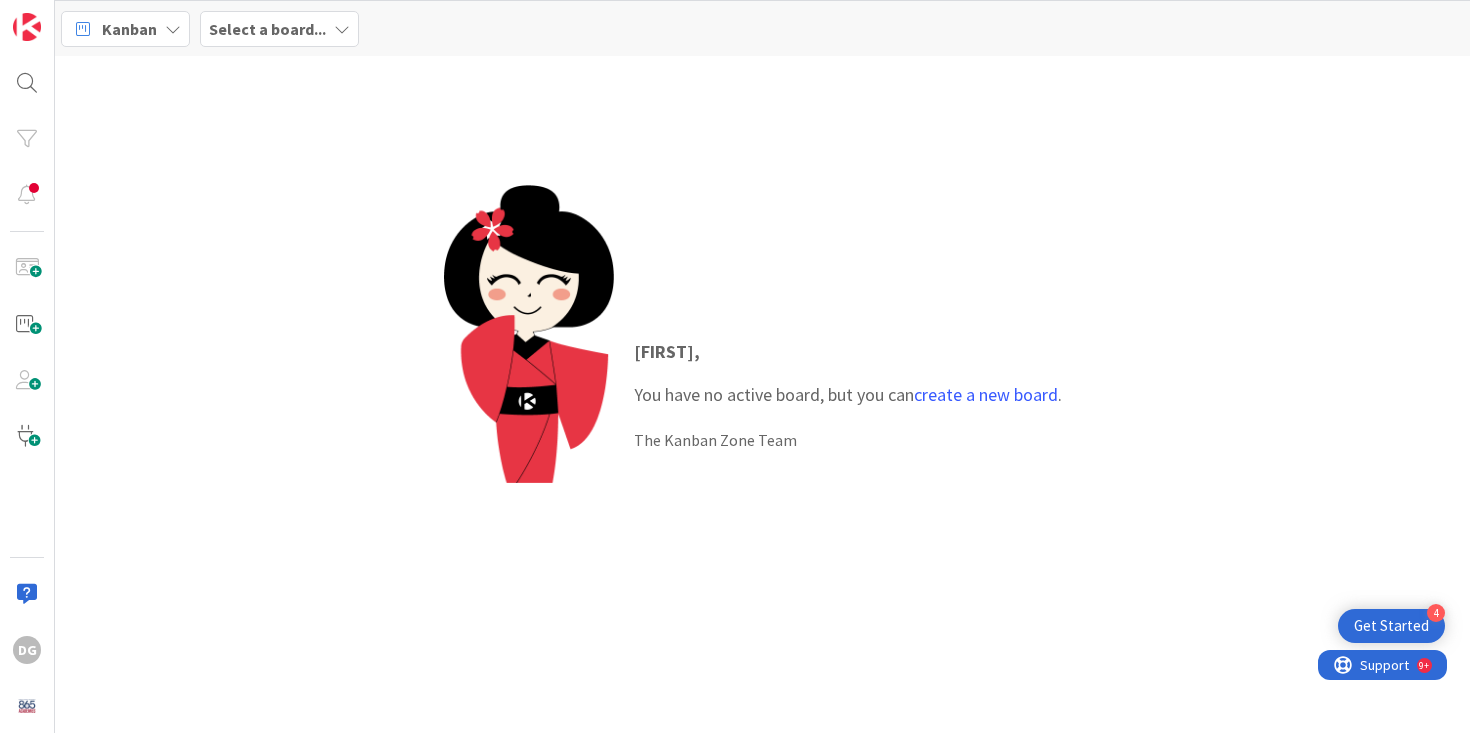 scroll, scrollTop: 0, scrollLeft: 0, axis: both 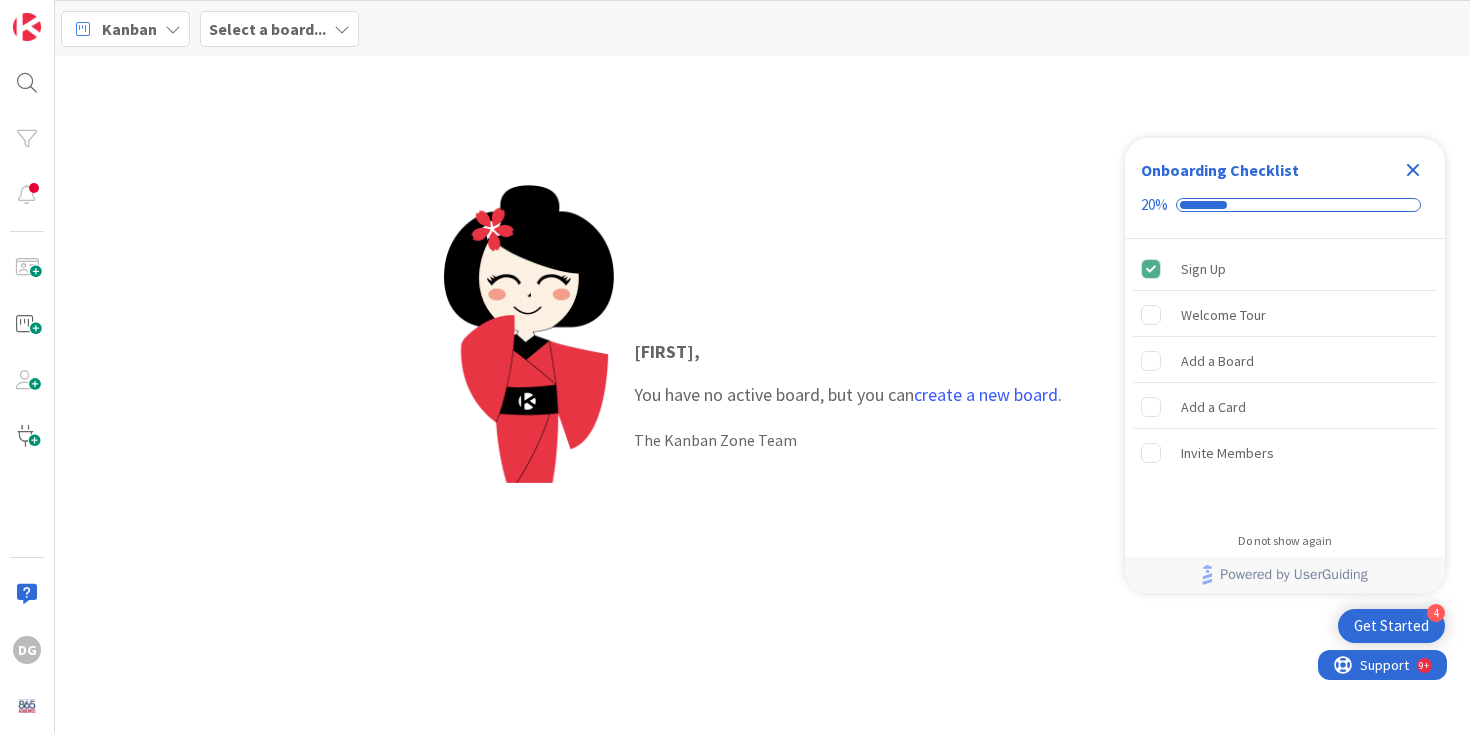 click on "Kanban Select a board..." at bounding box center [762, 28] 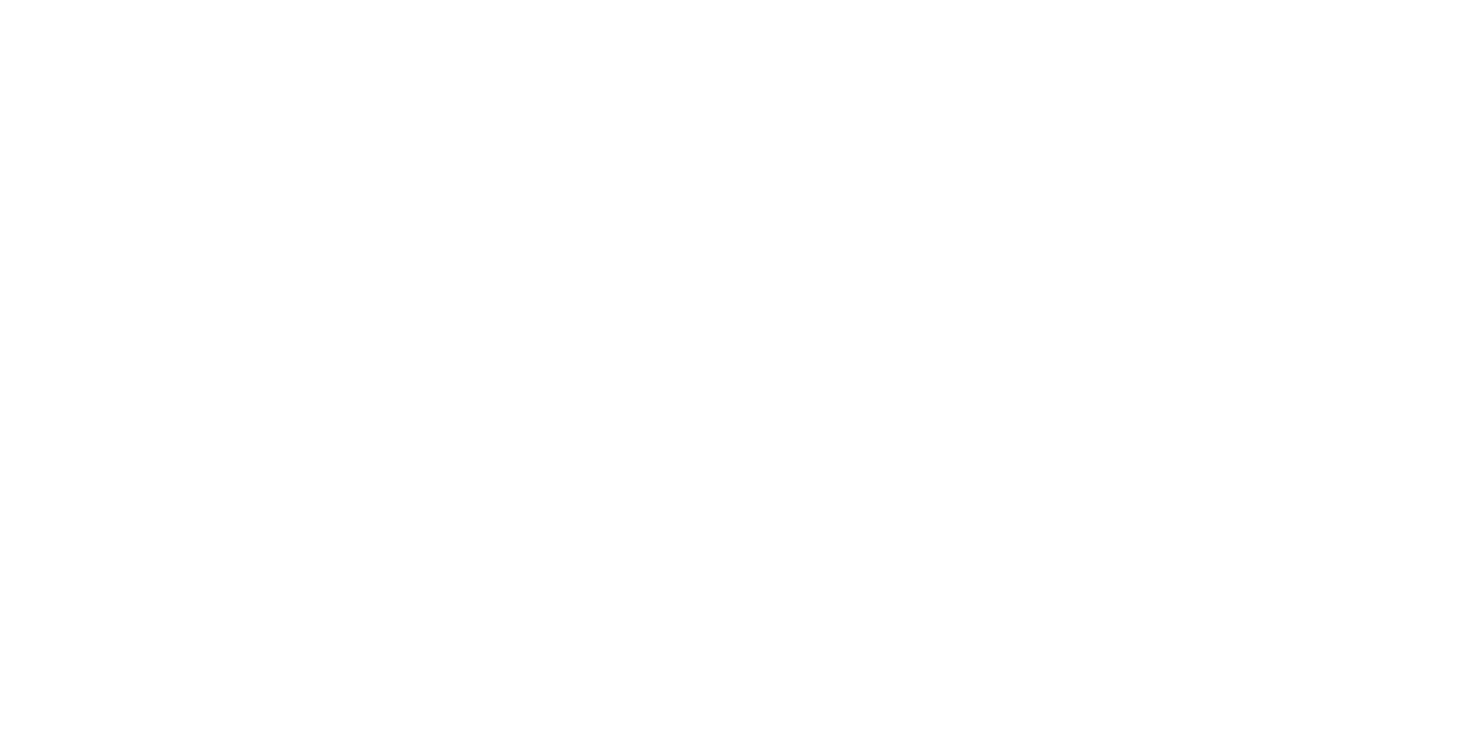 scroll, scrollTop: 0, scrollLeft: 0, axis: both 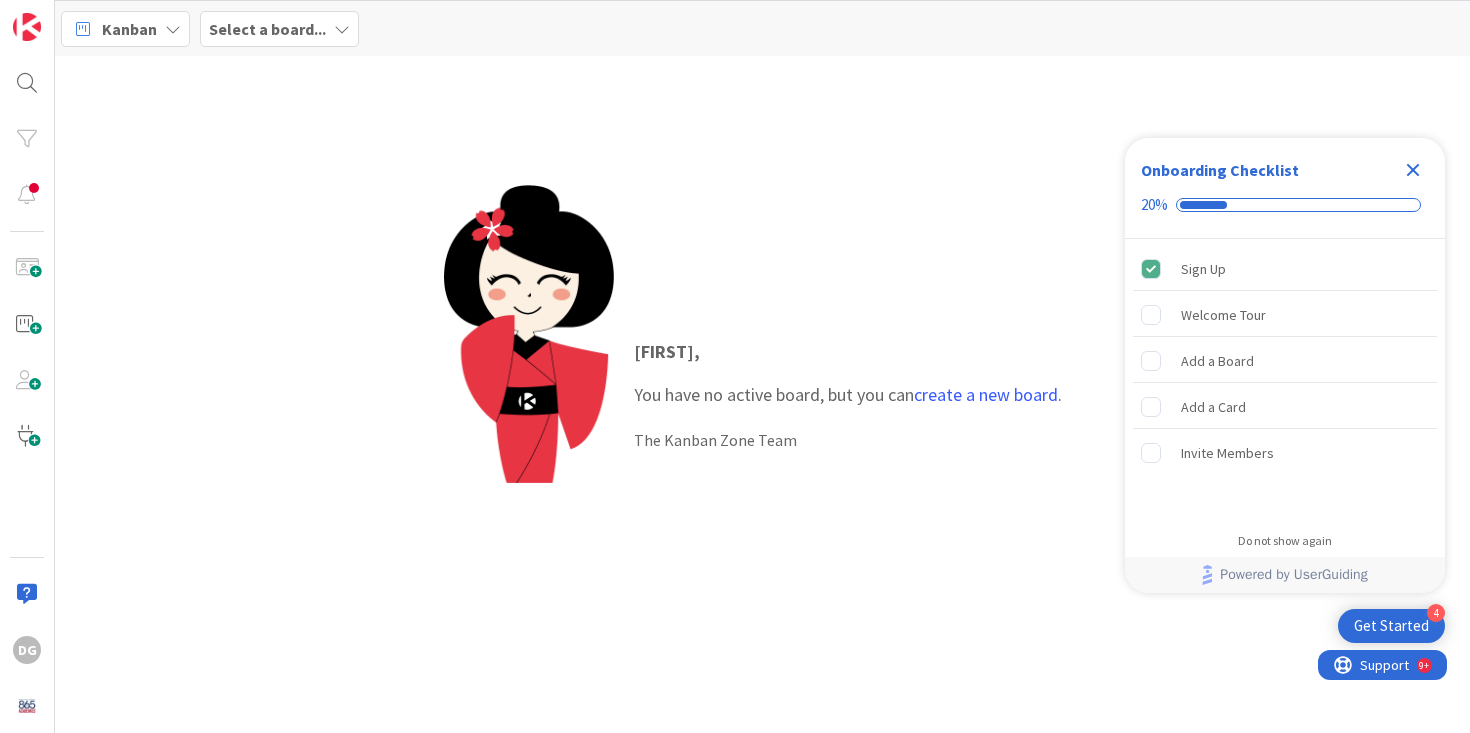 click on "Select a board..." at bounding box center (279, 29) 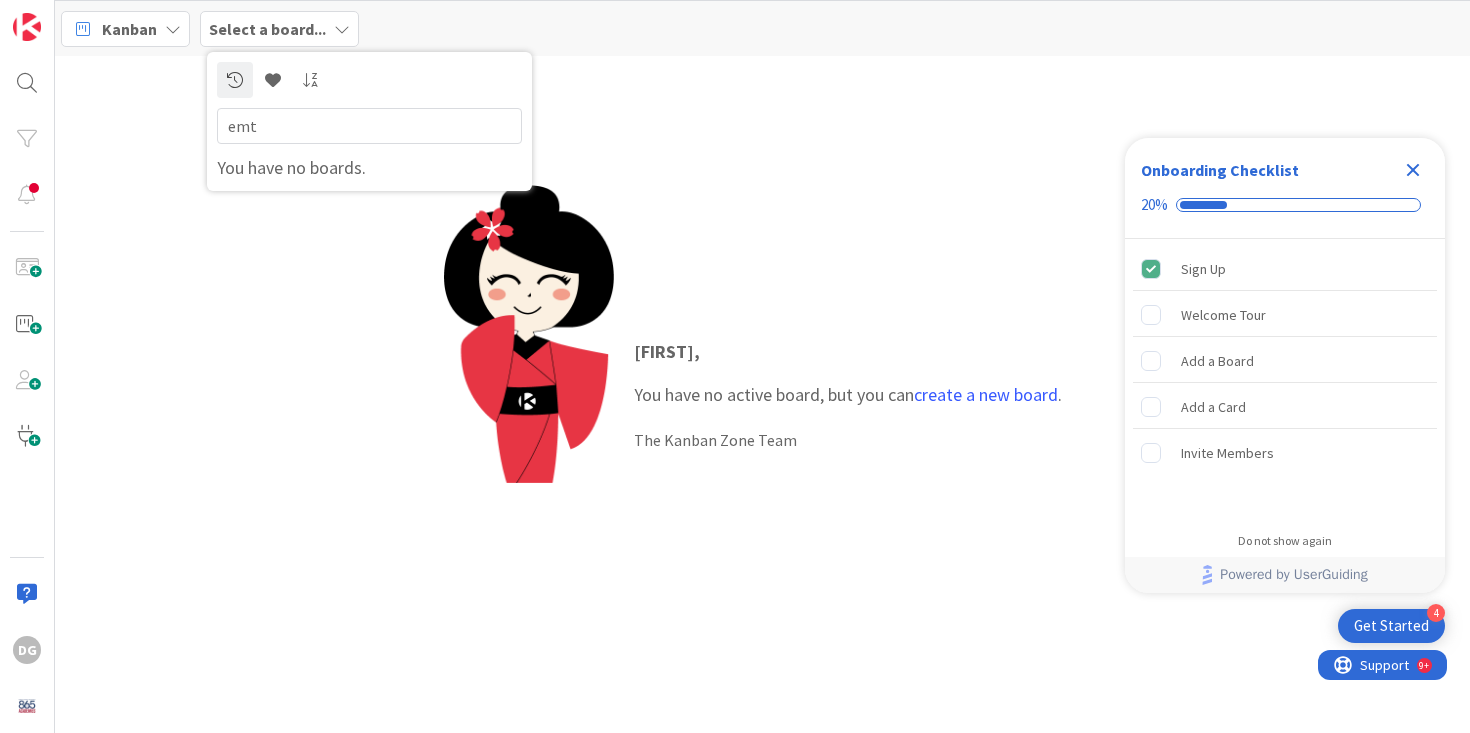 type on "emt" 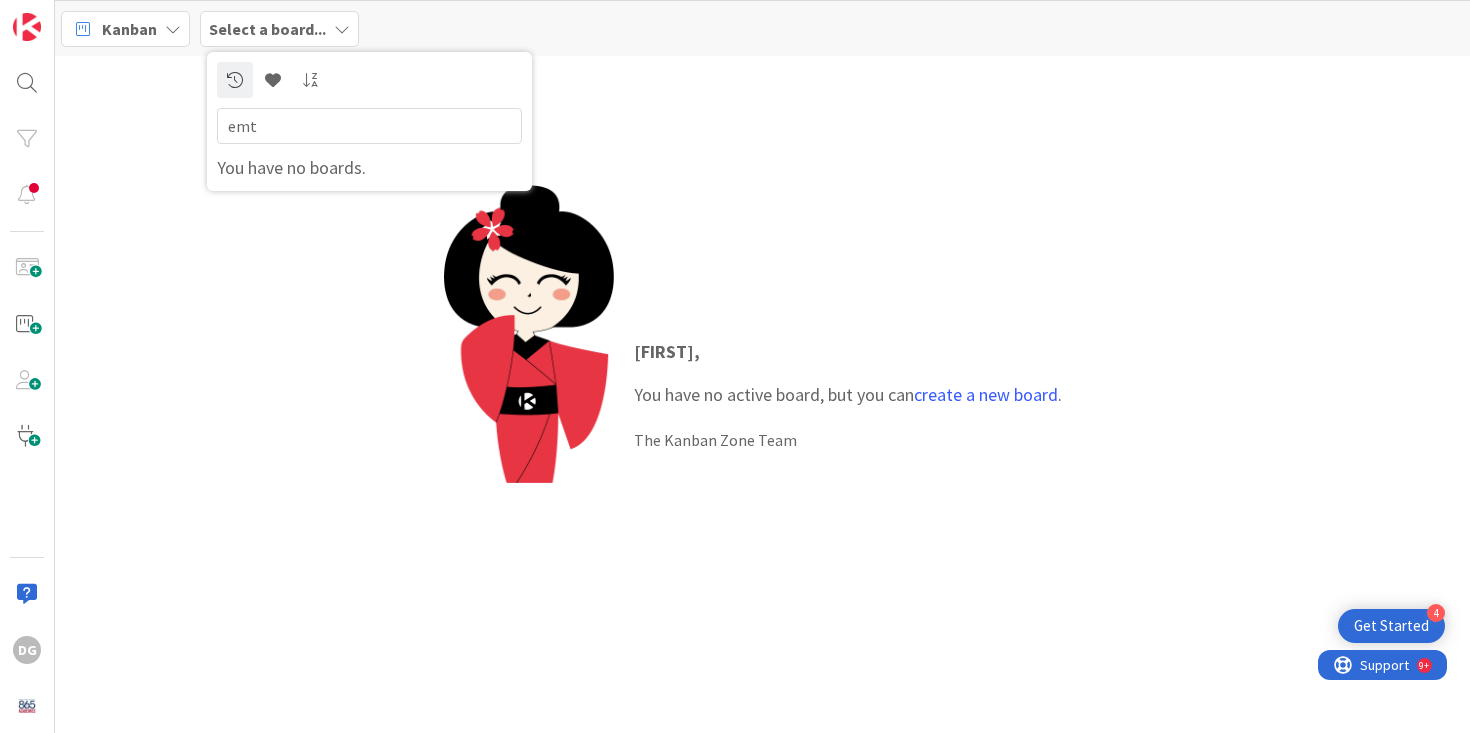 scroll, scrollTop: 0, scrollLeft: 0, axis: both 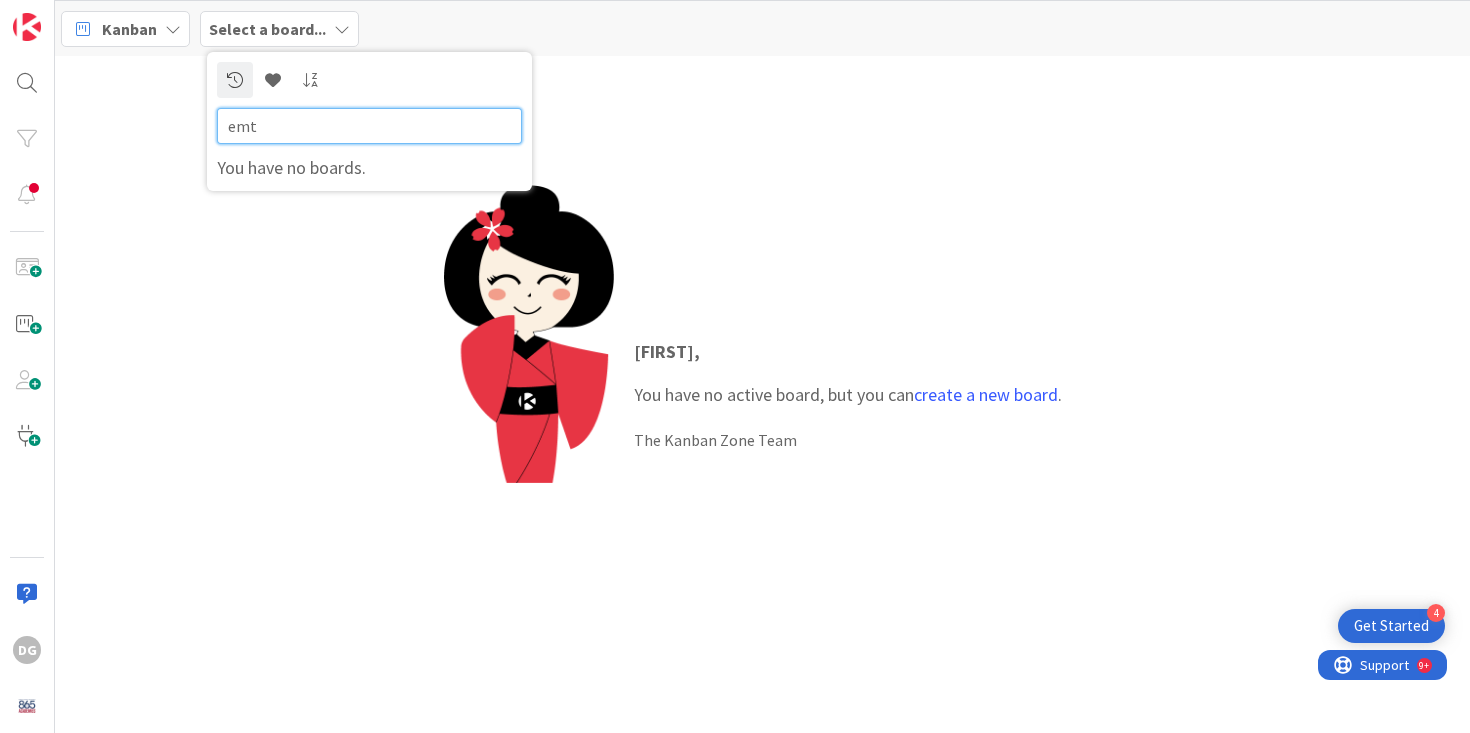 click on "emt" at bounding box center (369, 126) 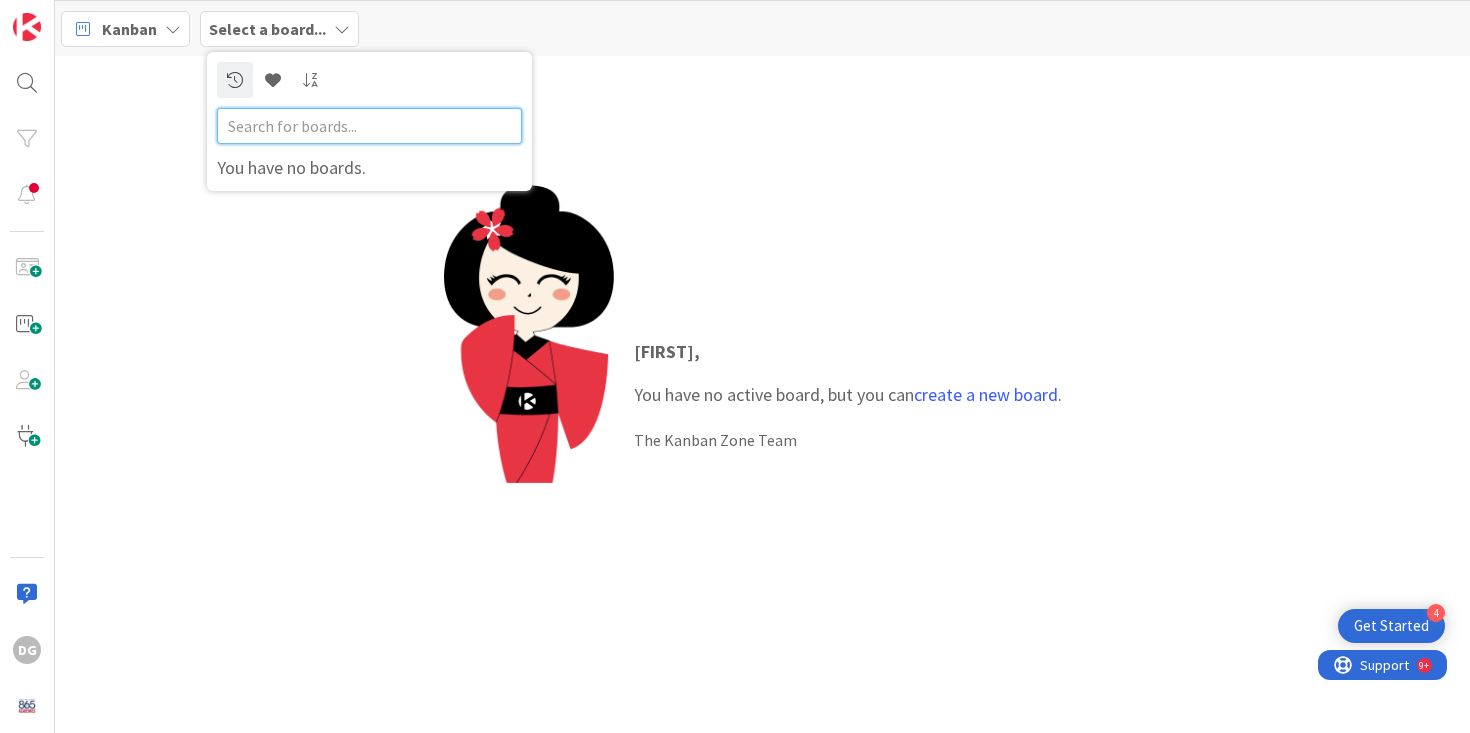 type 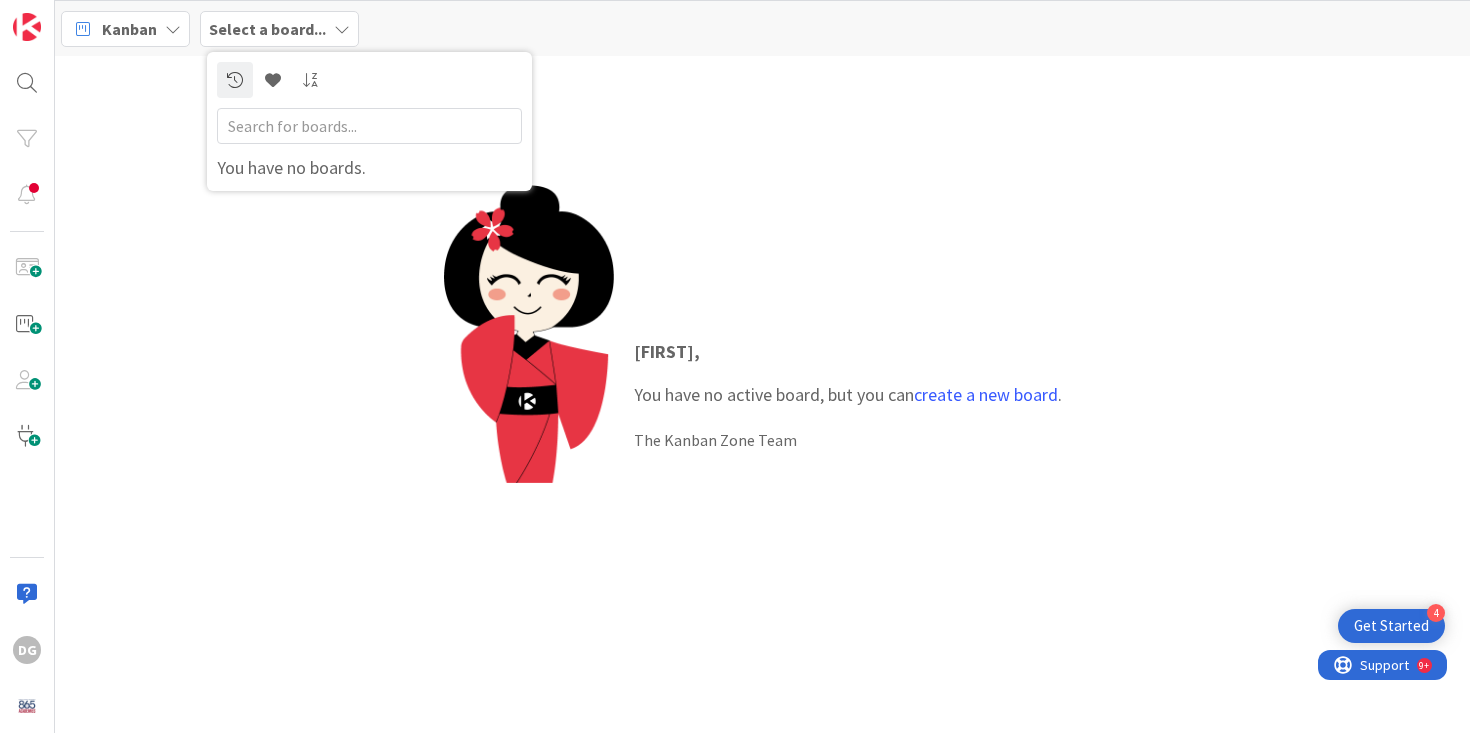click on "Select a board..." at bounding box center [267, 29] 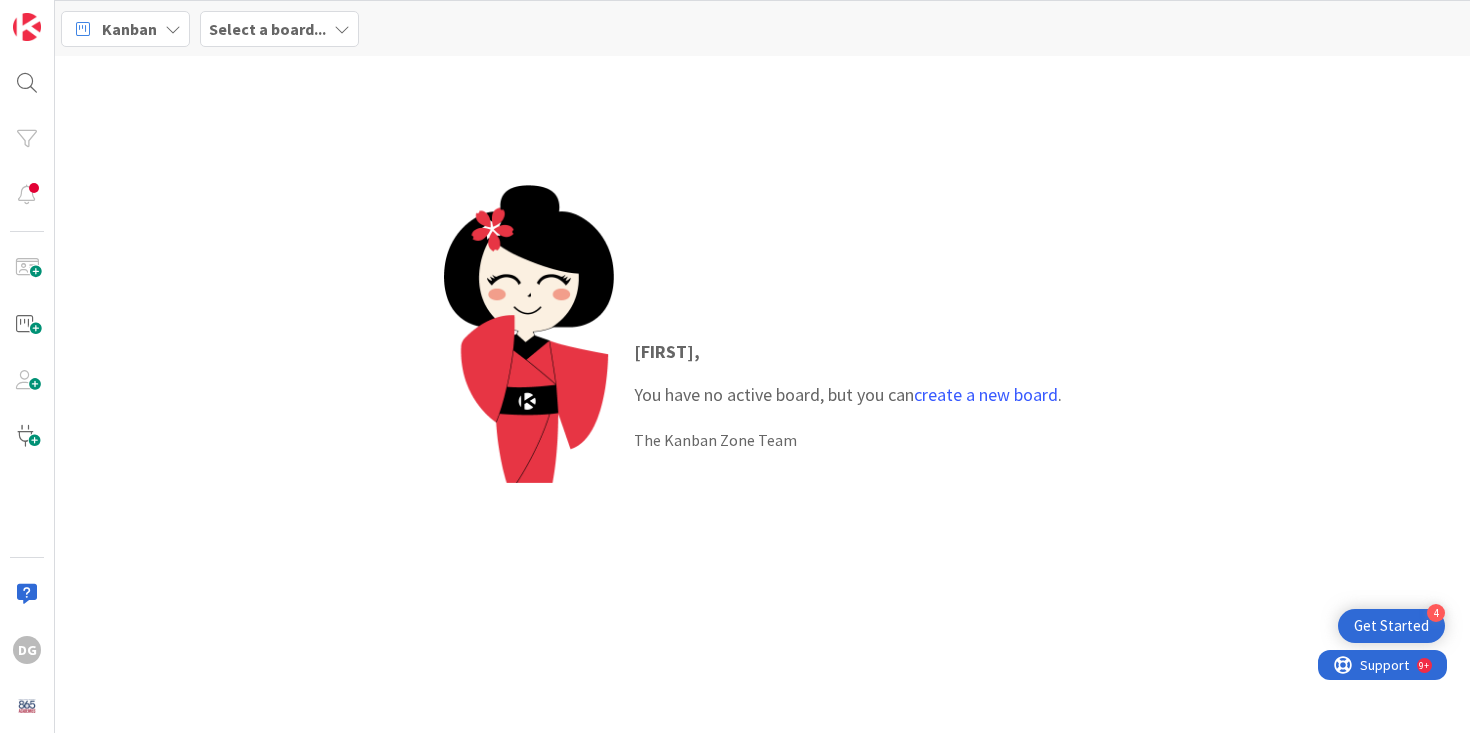 click at bounding box center (342, 29) 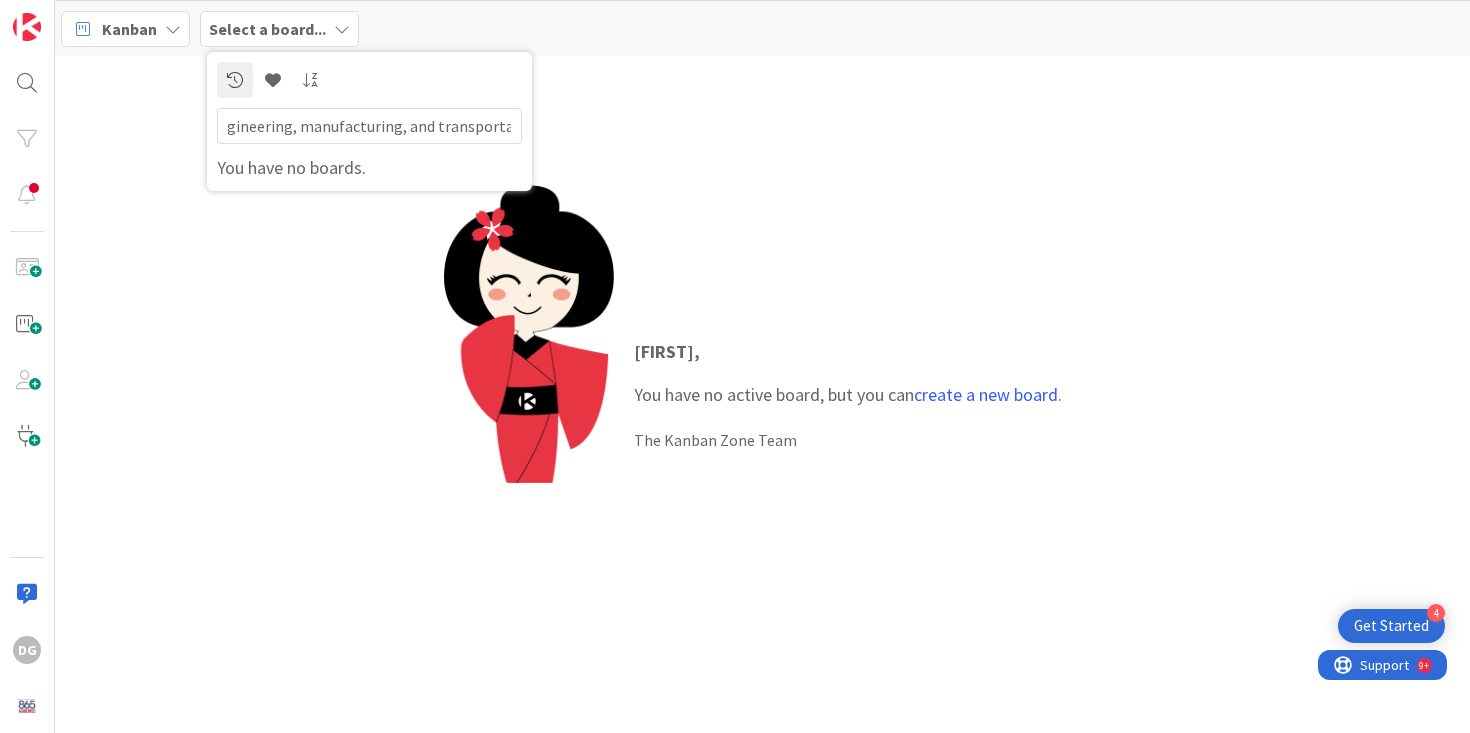 scroll, scrollTop: 0, scrollLeft: 35, axis: horizontal 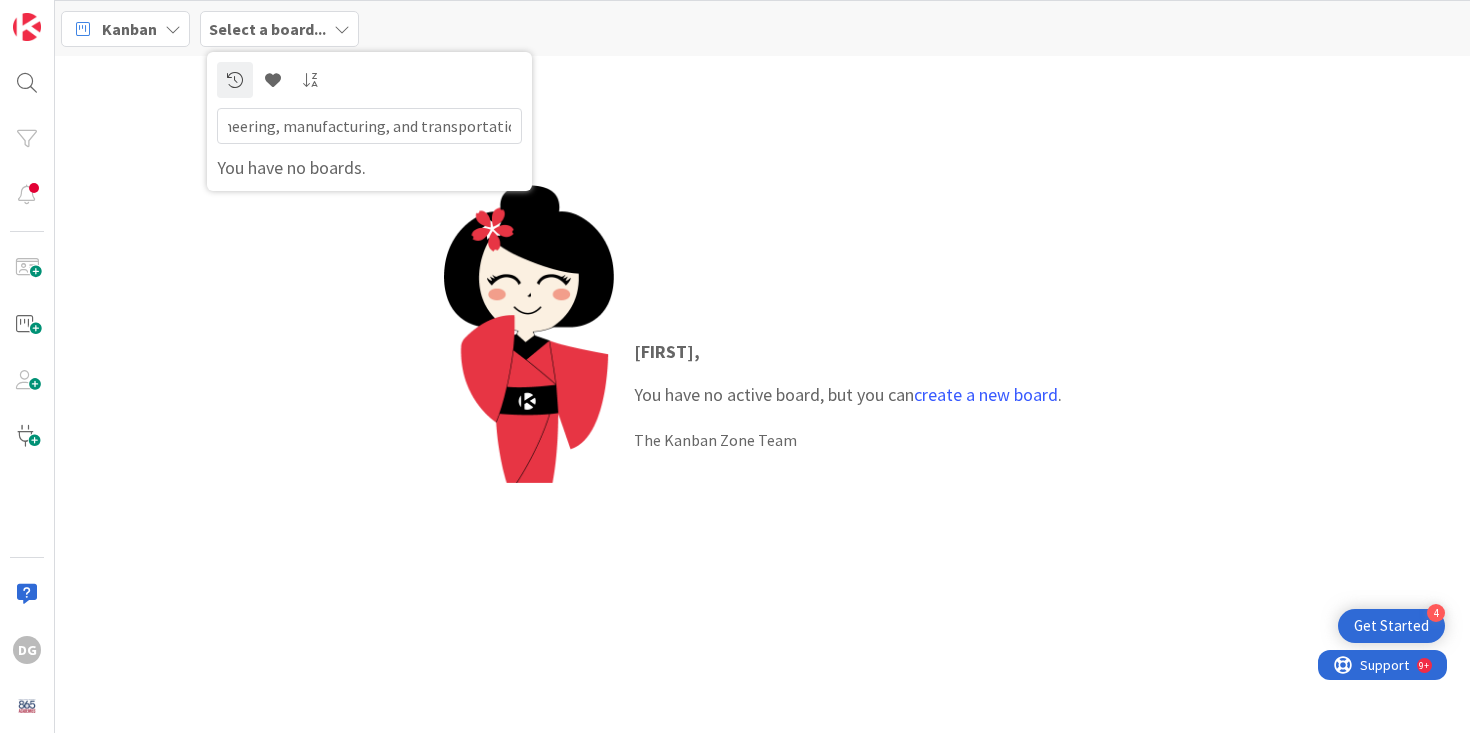 type on "engineering, manufacturing, and transportation" 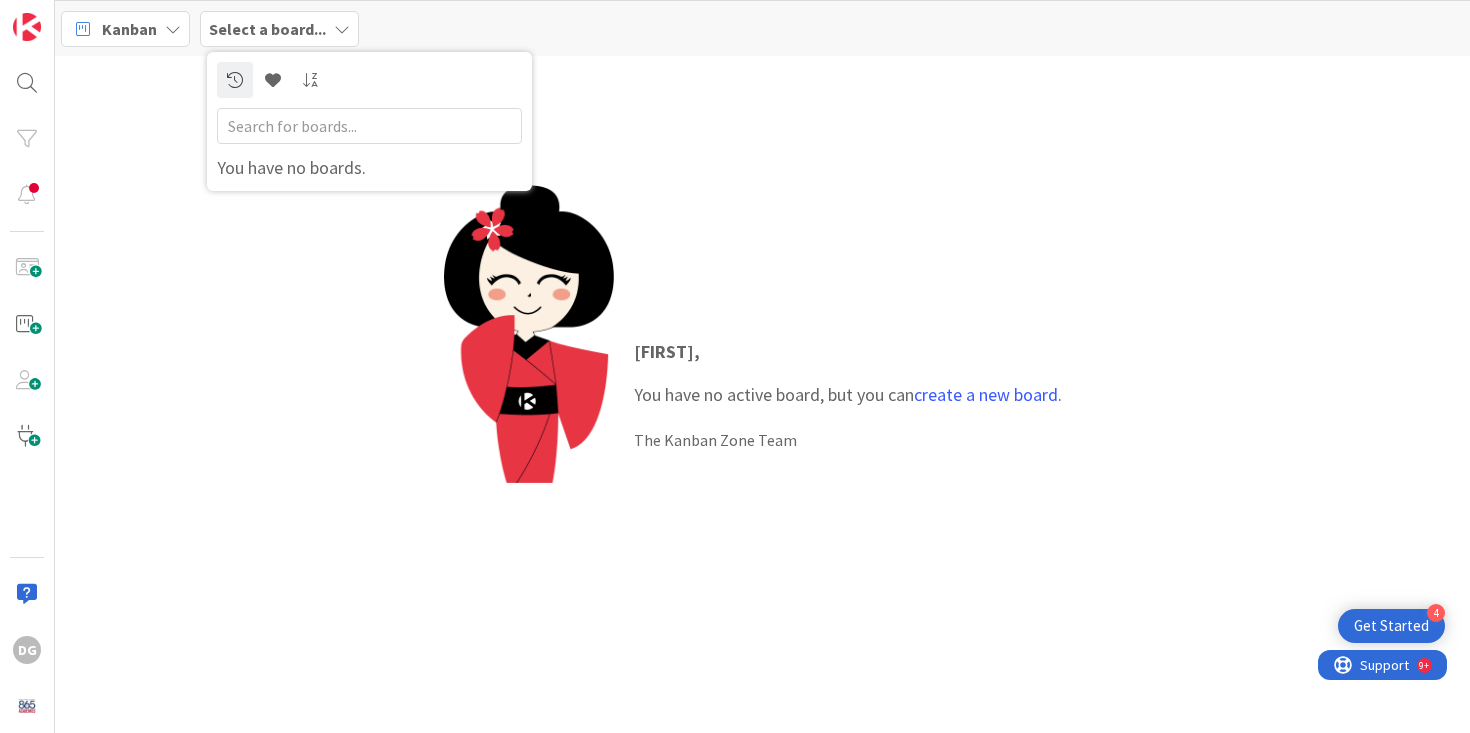 scroll, scrollTop: 0, scrollLeft: 0, axis: both 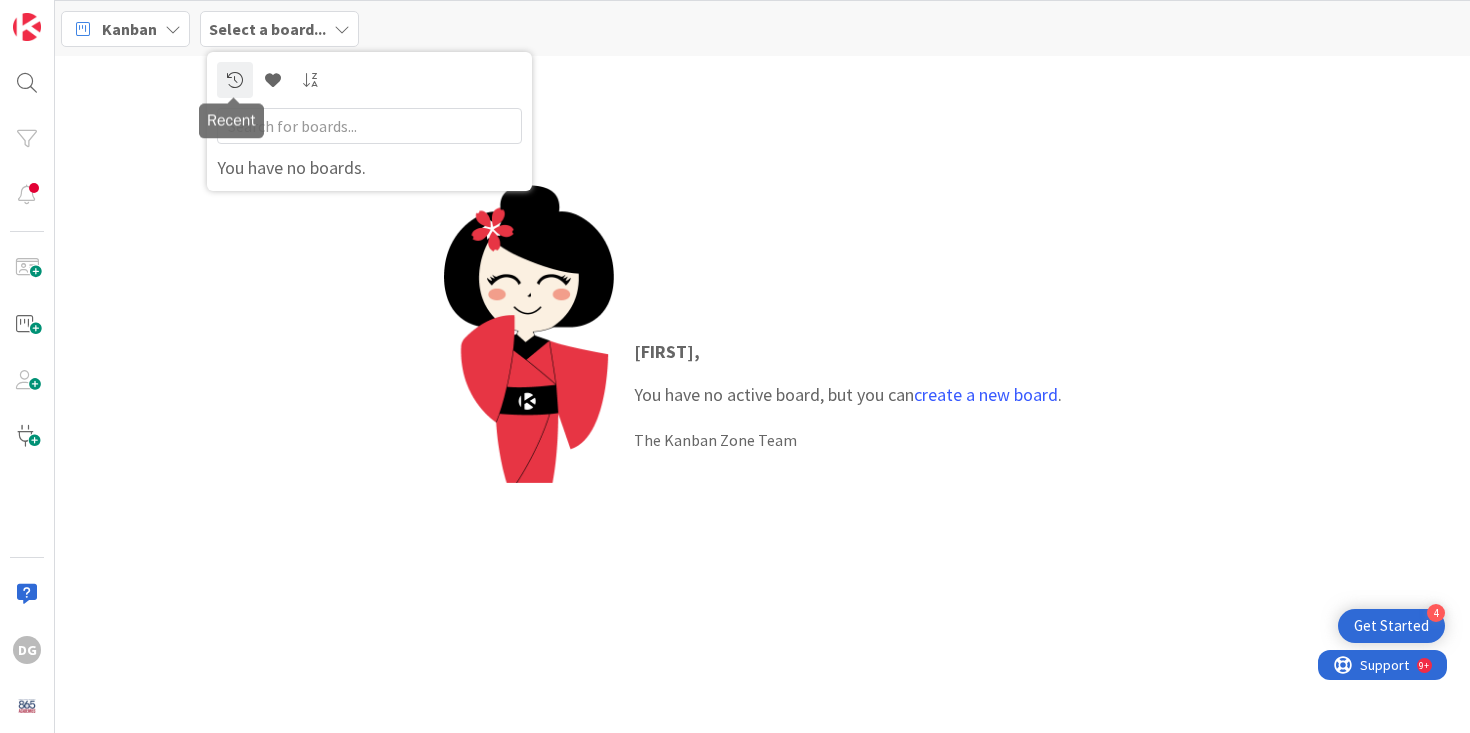 type 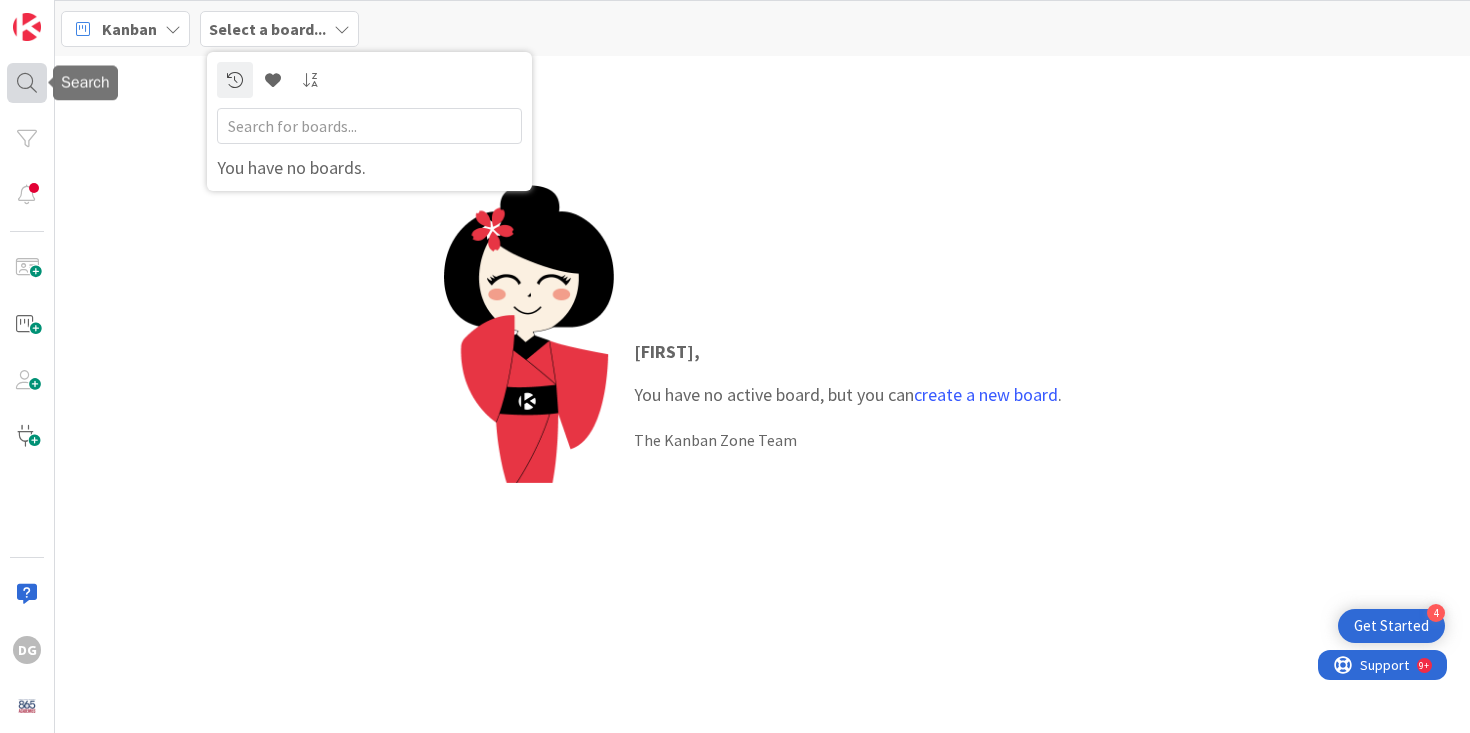 click at bounding box center (27, 83) 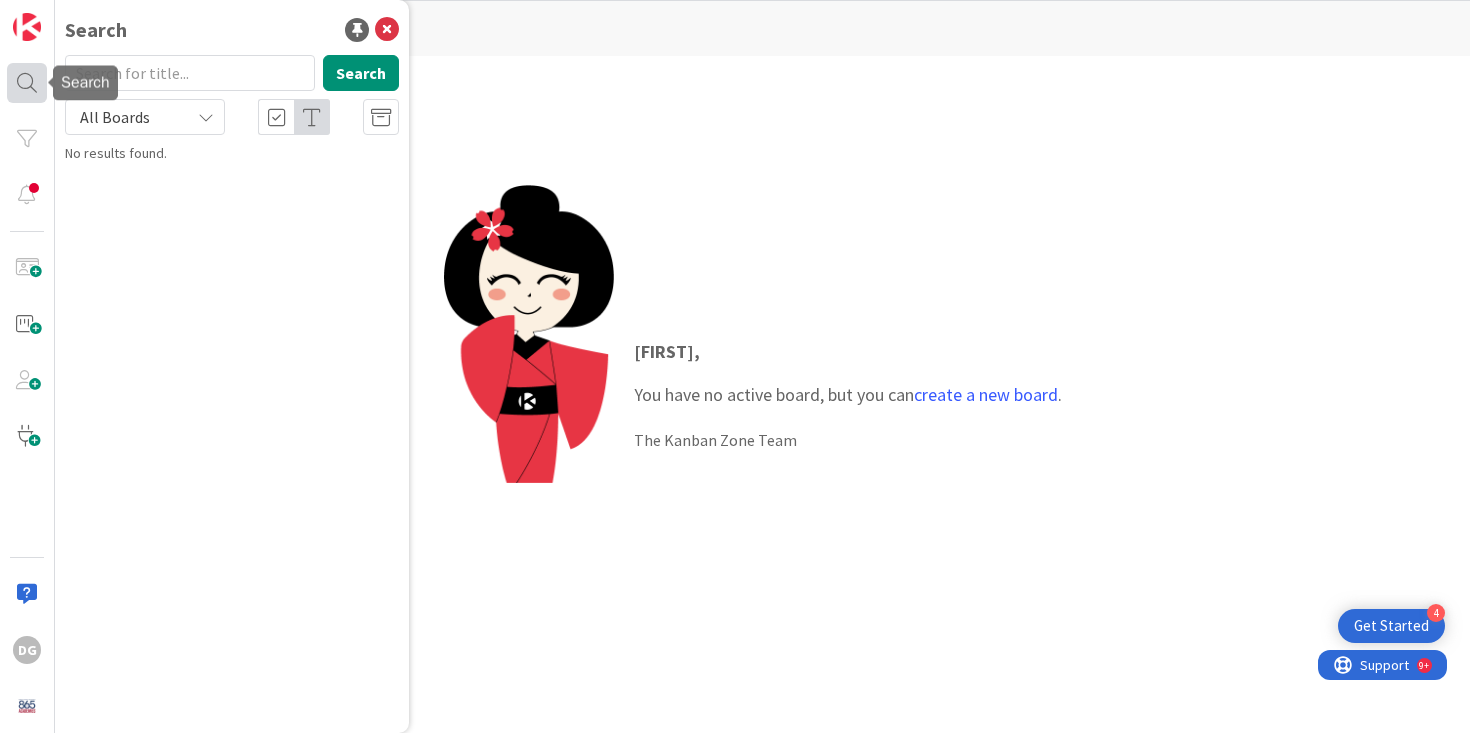 click at bounding box center (27, 83) 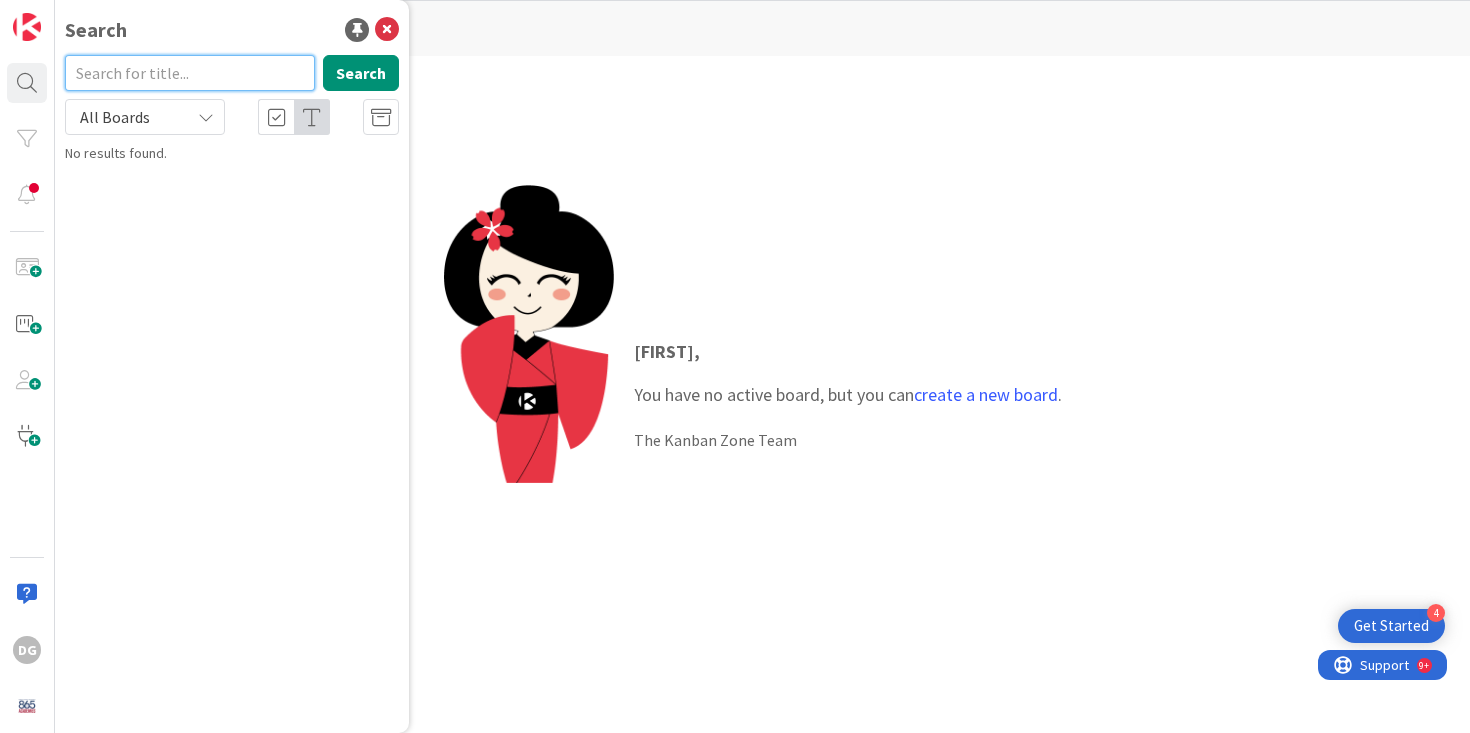 click at bounding box center (190, 73) 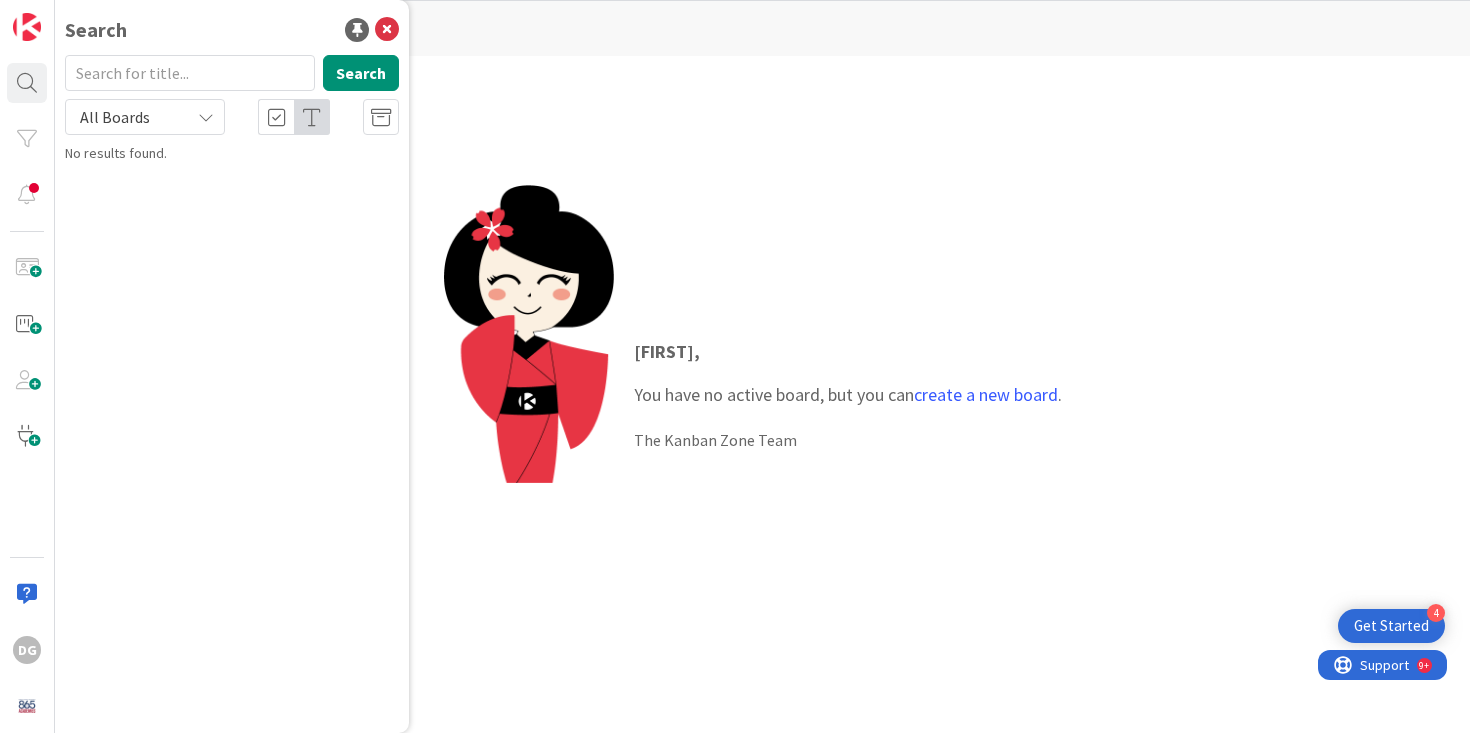 click on "All Boards" at bounding box center (128, 117) 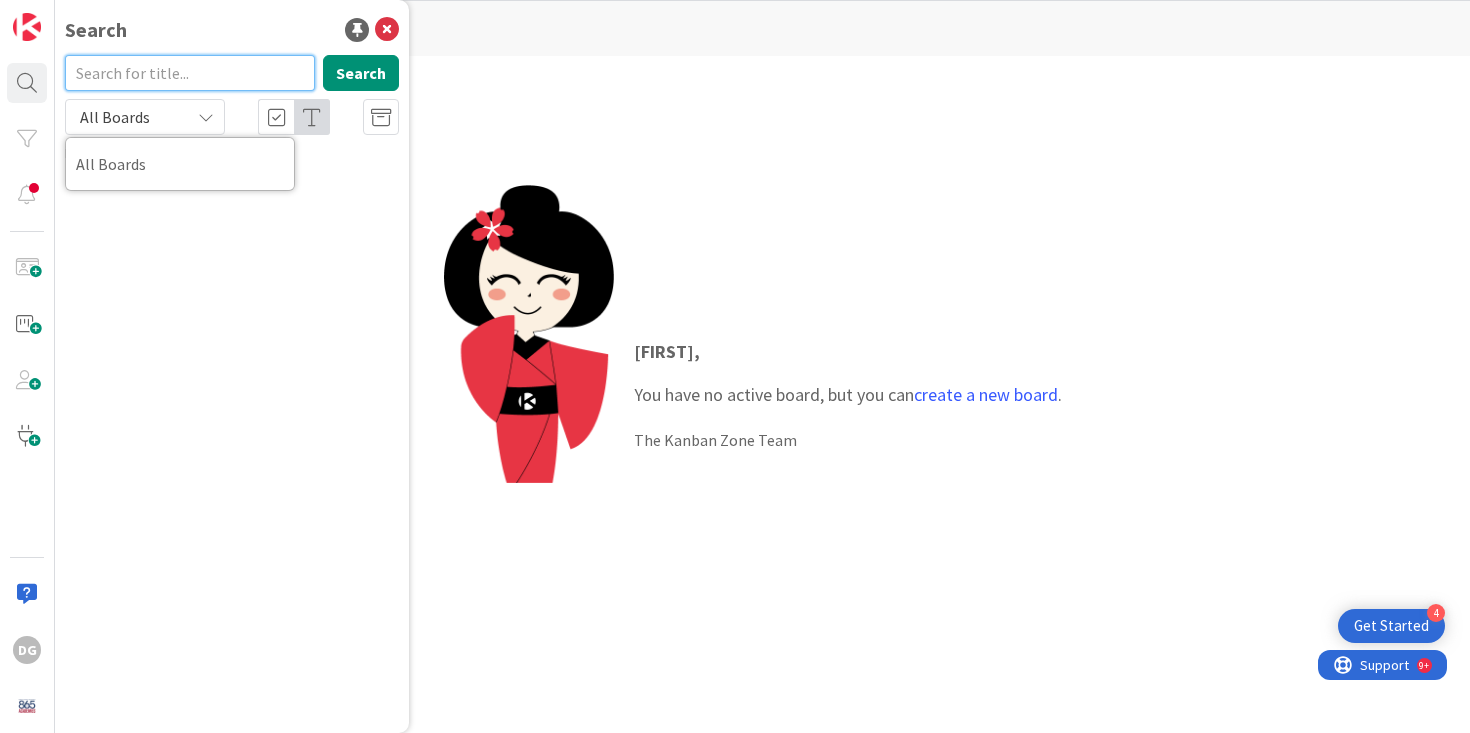 click at bounding box center [190, 73] 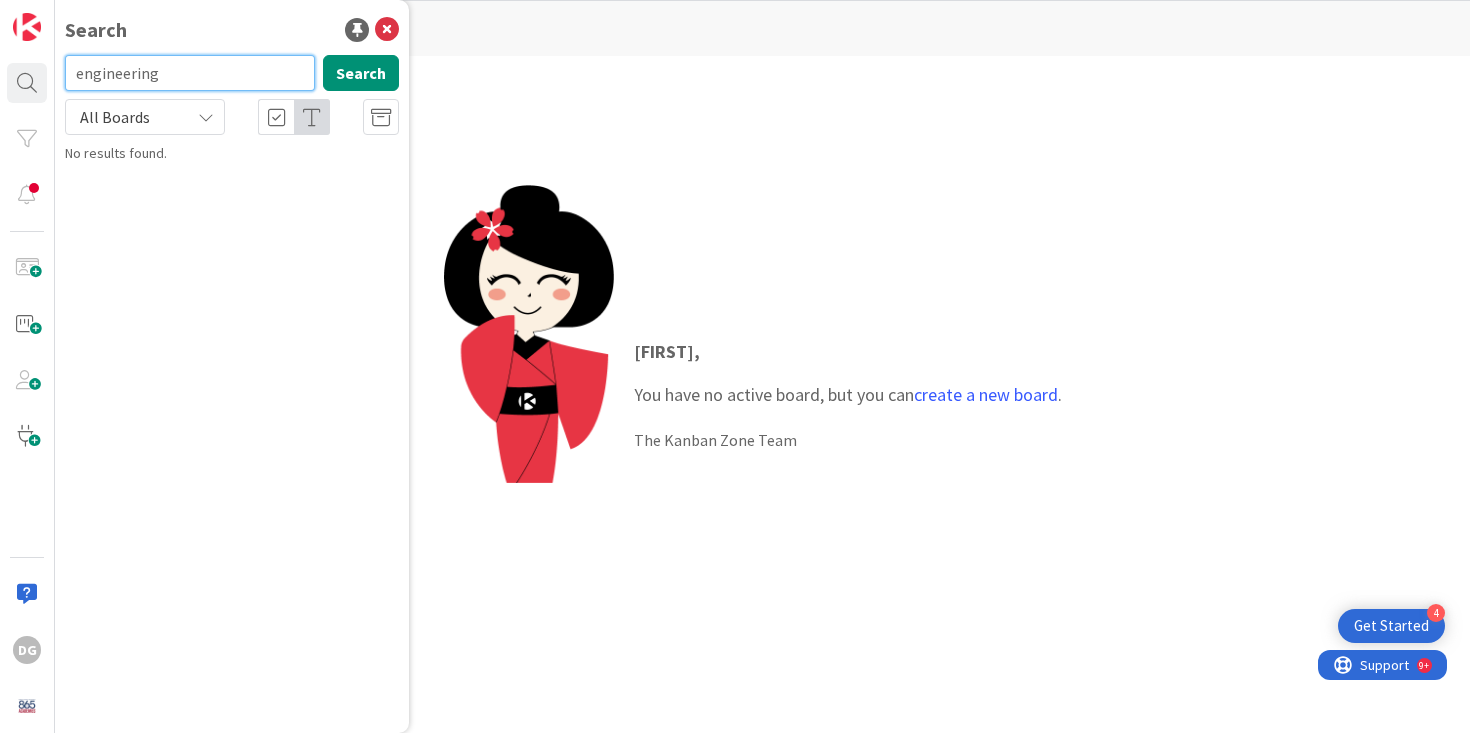 type on "engineering" 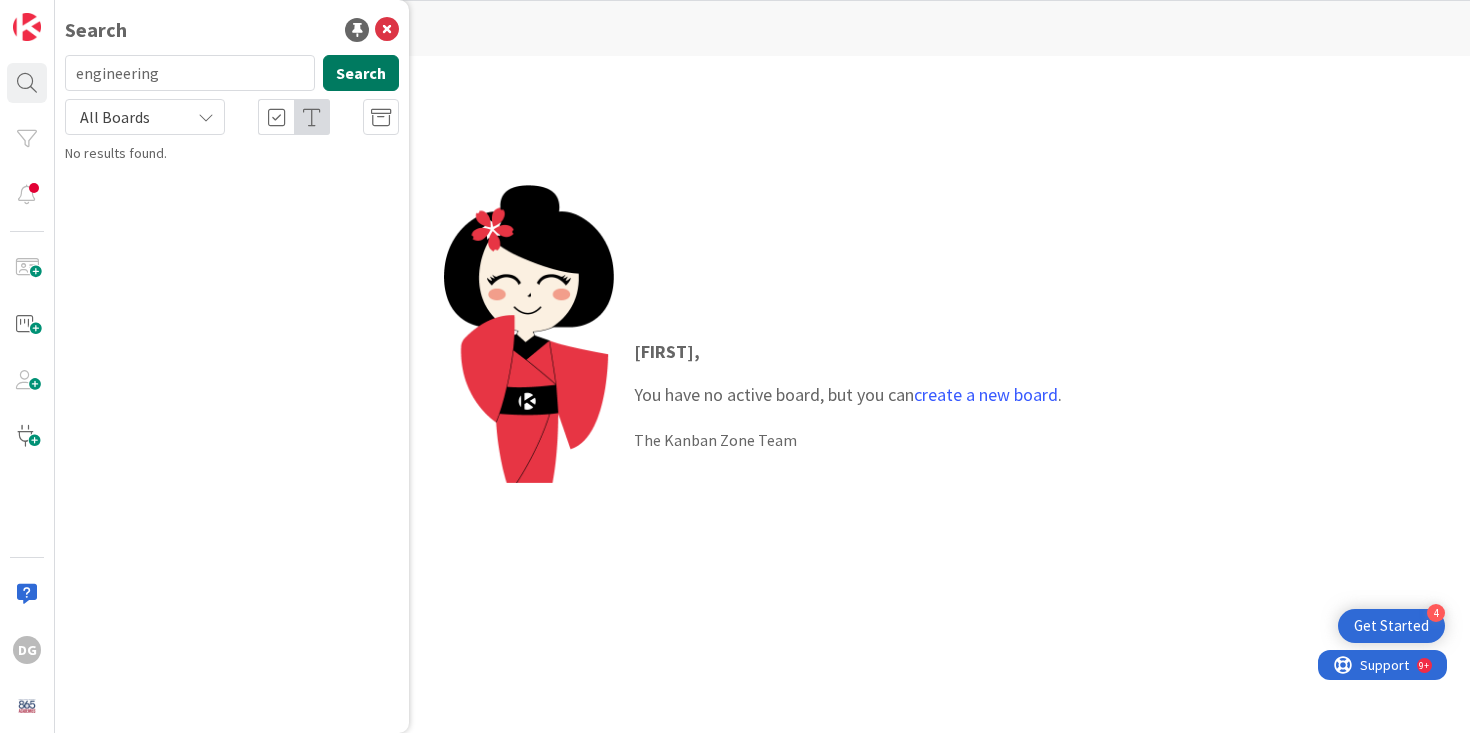 click on "Search" at bounding box center (361, 73) 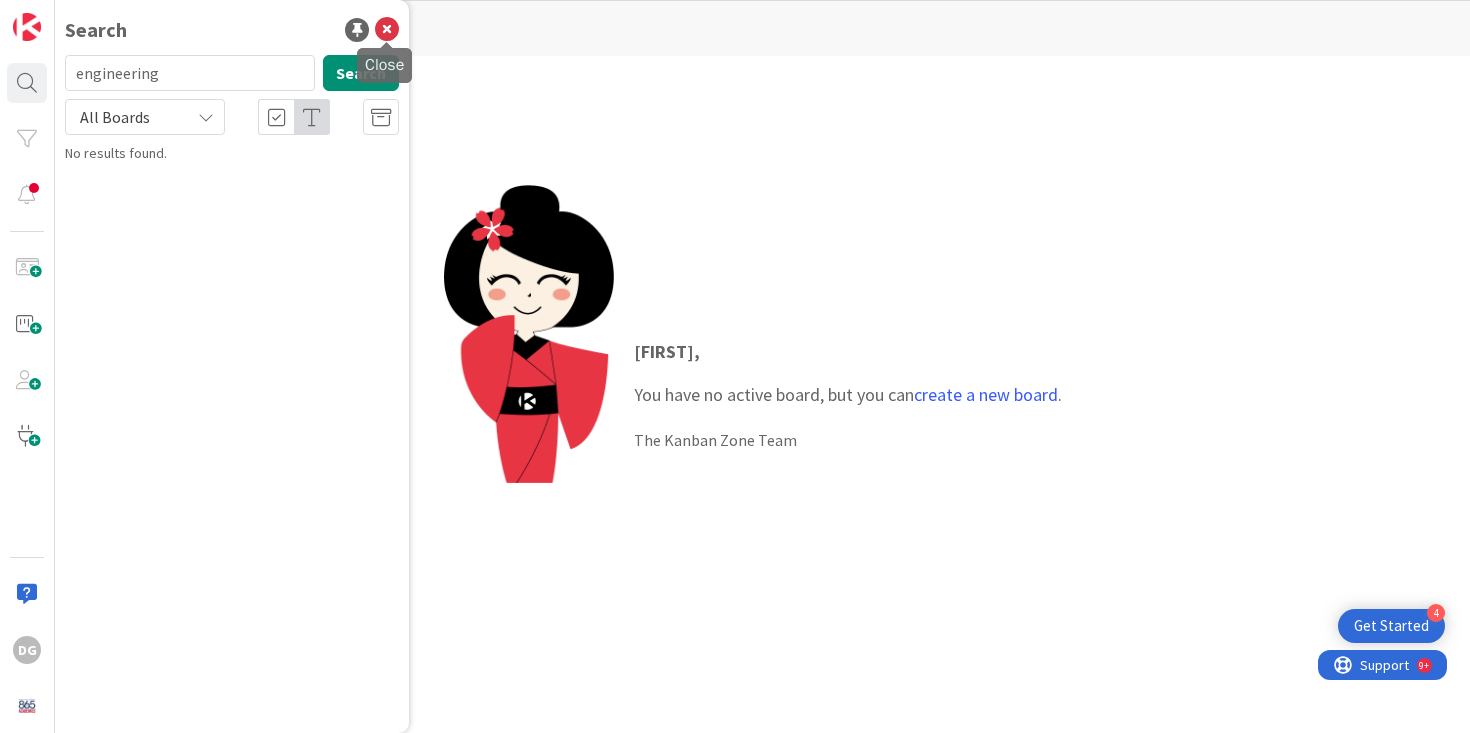 click at bounding box center [387, 30] 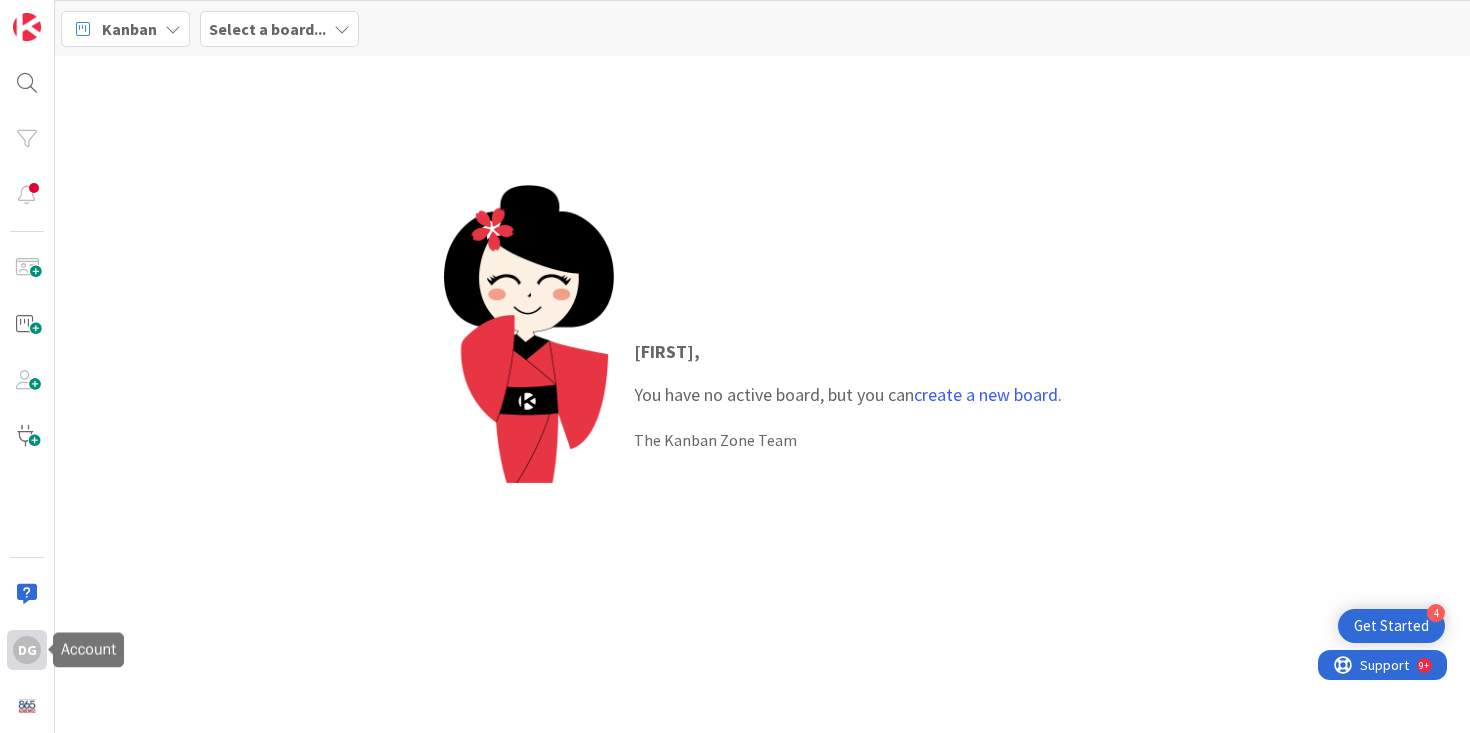 click on "DG" at bounding box center (27, 650) 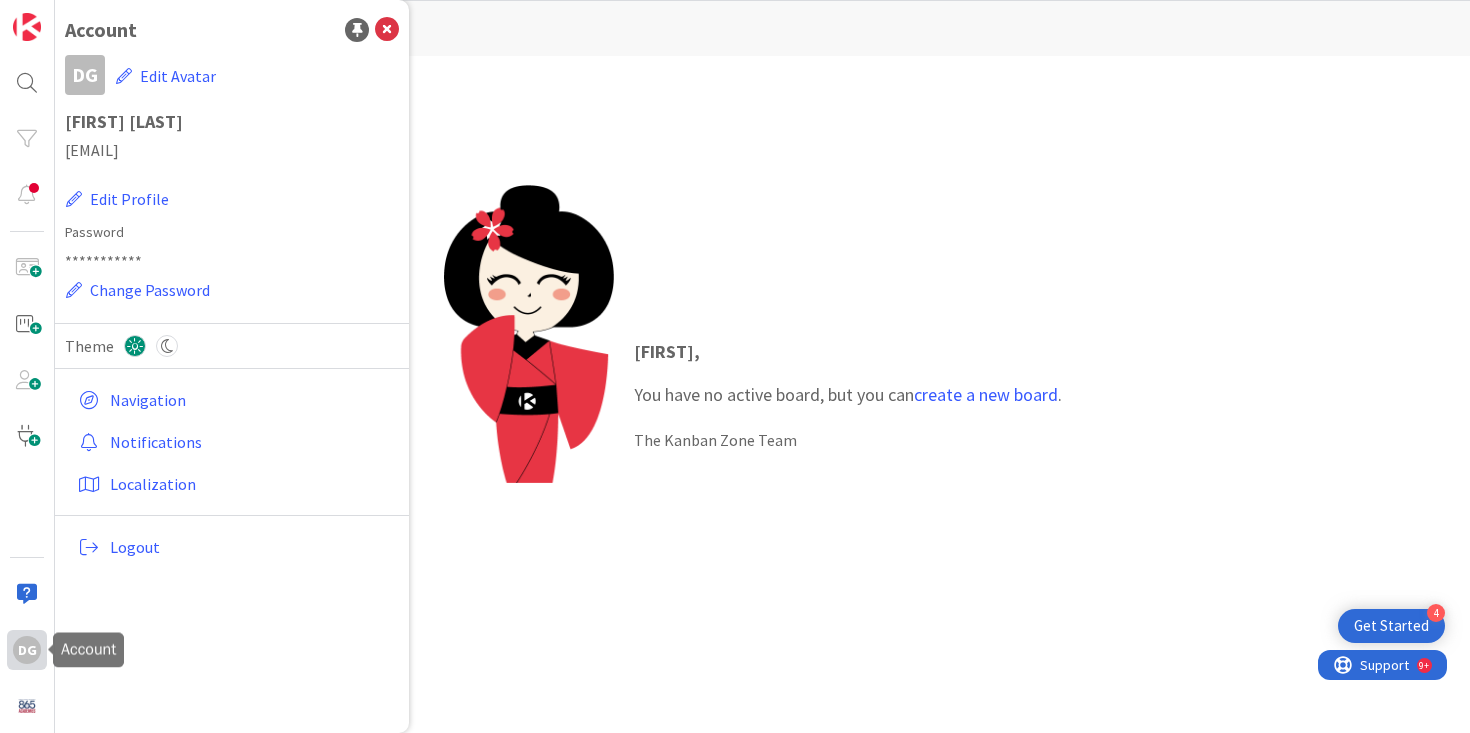 click on "DG" at bounding box center [27, 650] 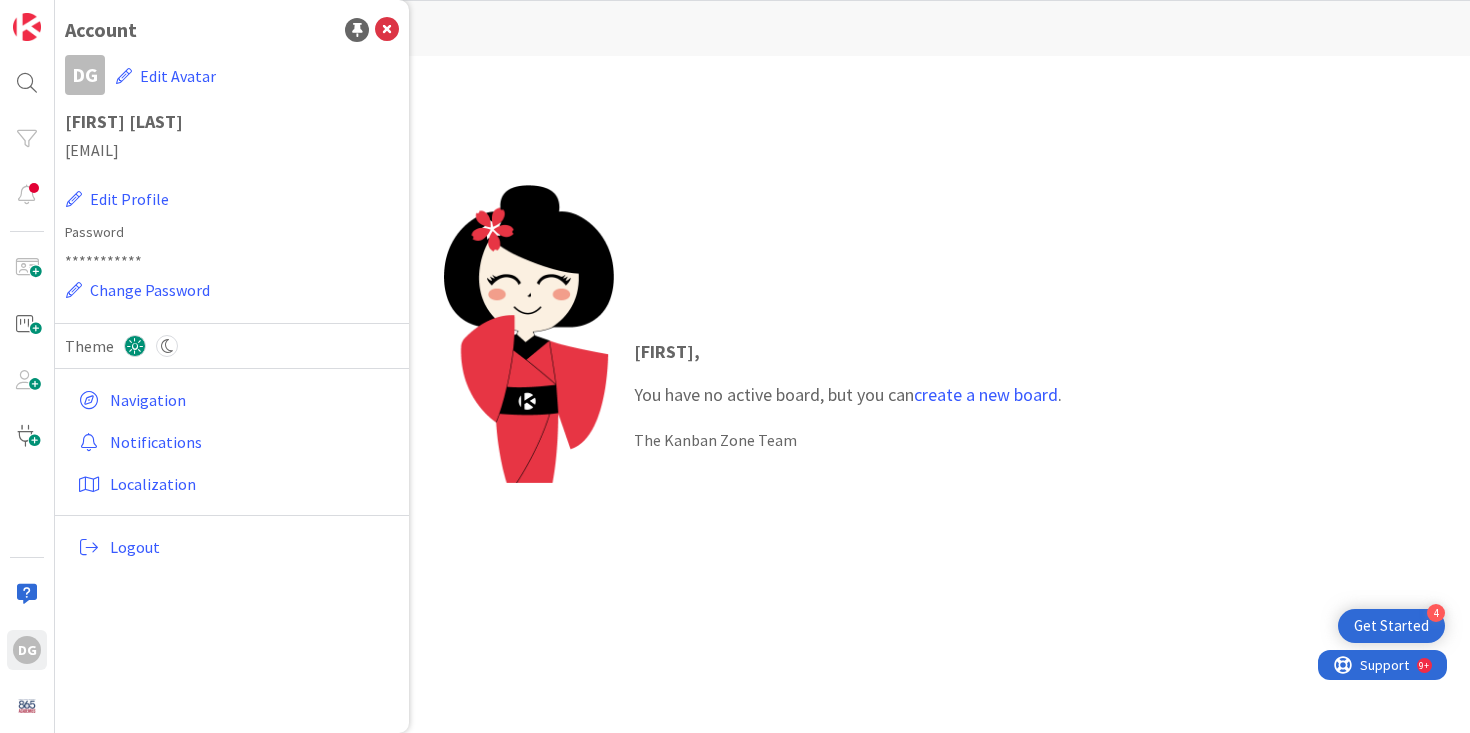 click on "Devyn ,  You have no active board, but you can  create a new board . The Kanban Zone Team" at bounding box center (848, 395) 